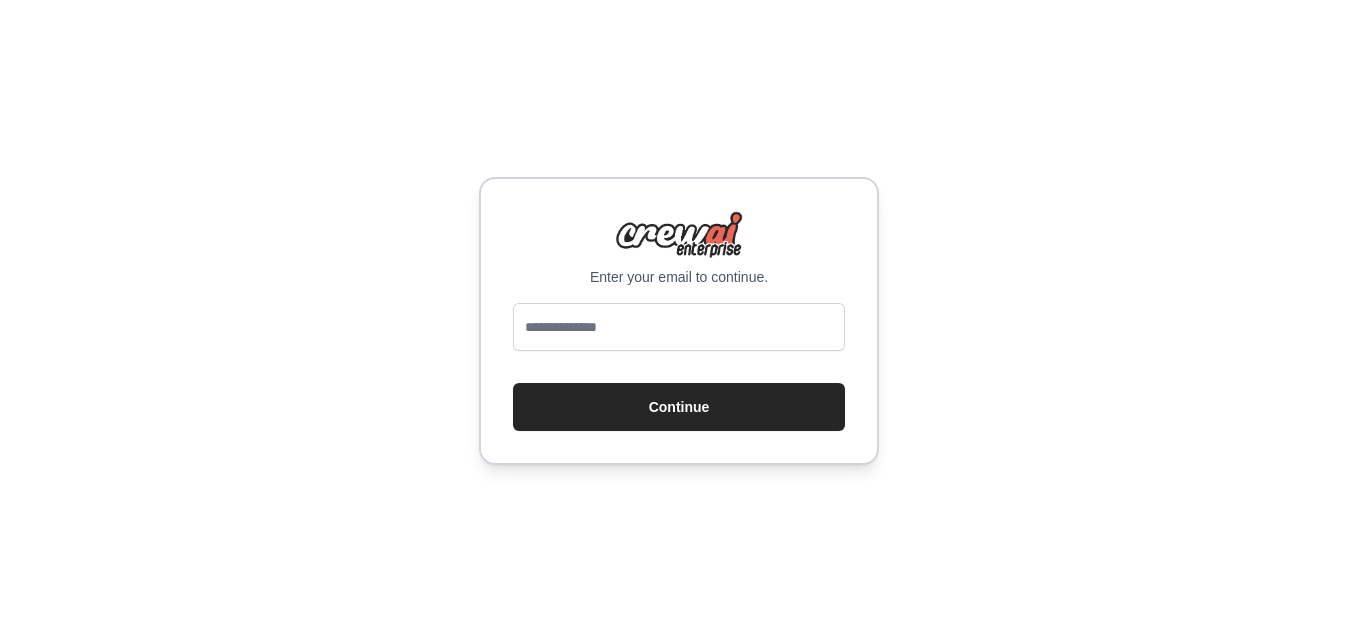 scroll, scrollTop: 0, scrollLeft: 0, axis: both 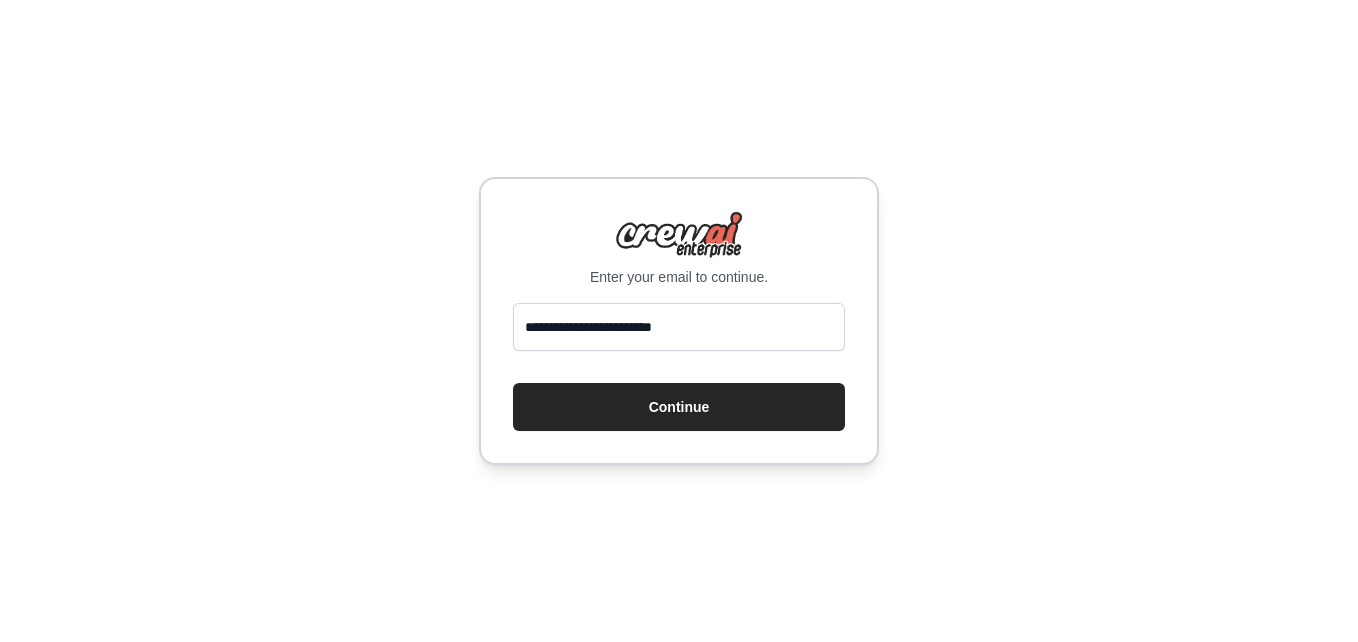 click on "**********" at bounding box center [679, 327] 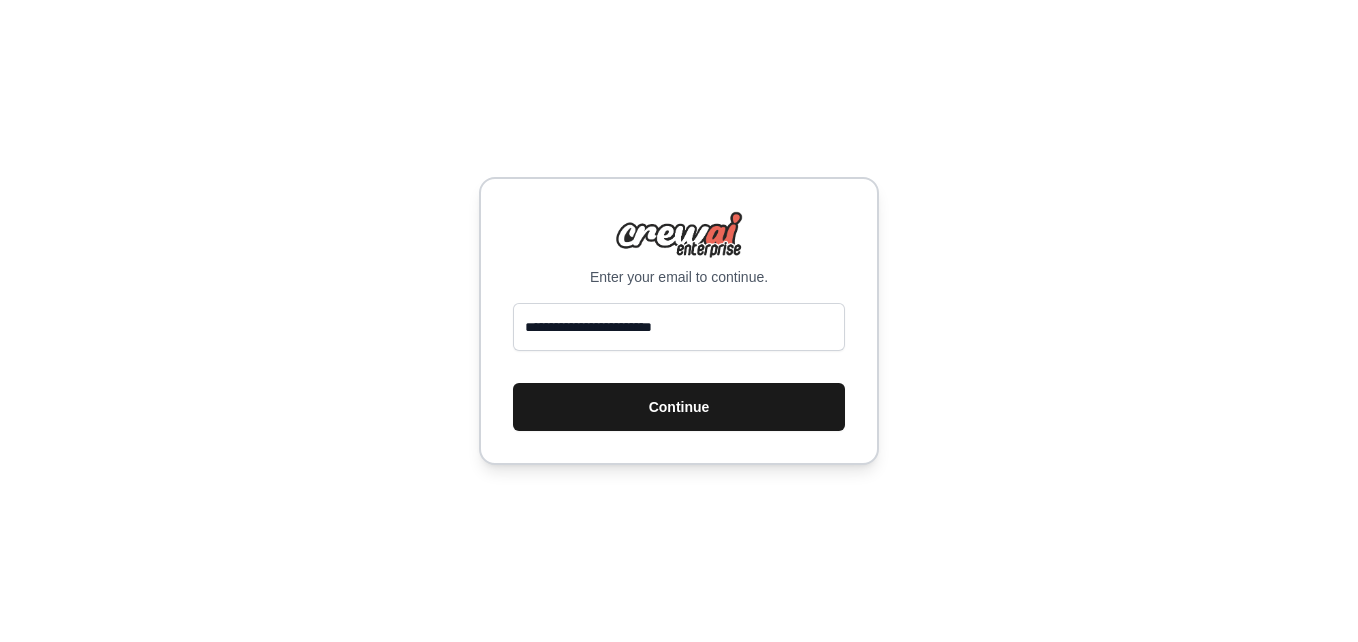 click on "Continue" at bounding box center [679, 407] 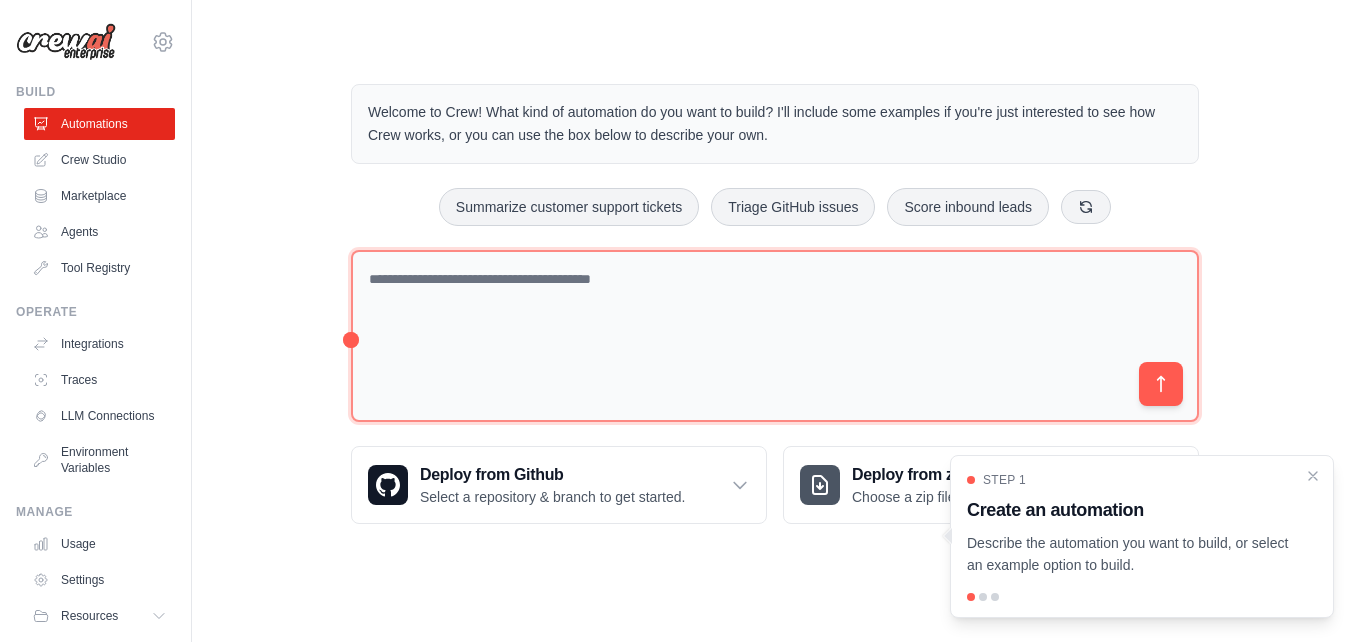 scroll, scrollTop: 0, scrollLeft: 0, axis: both 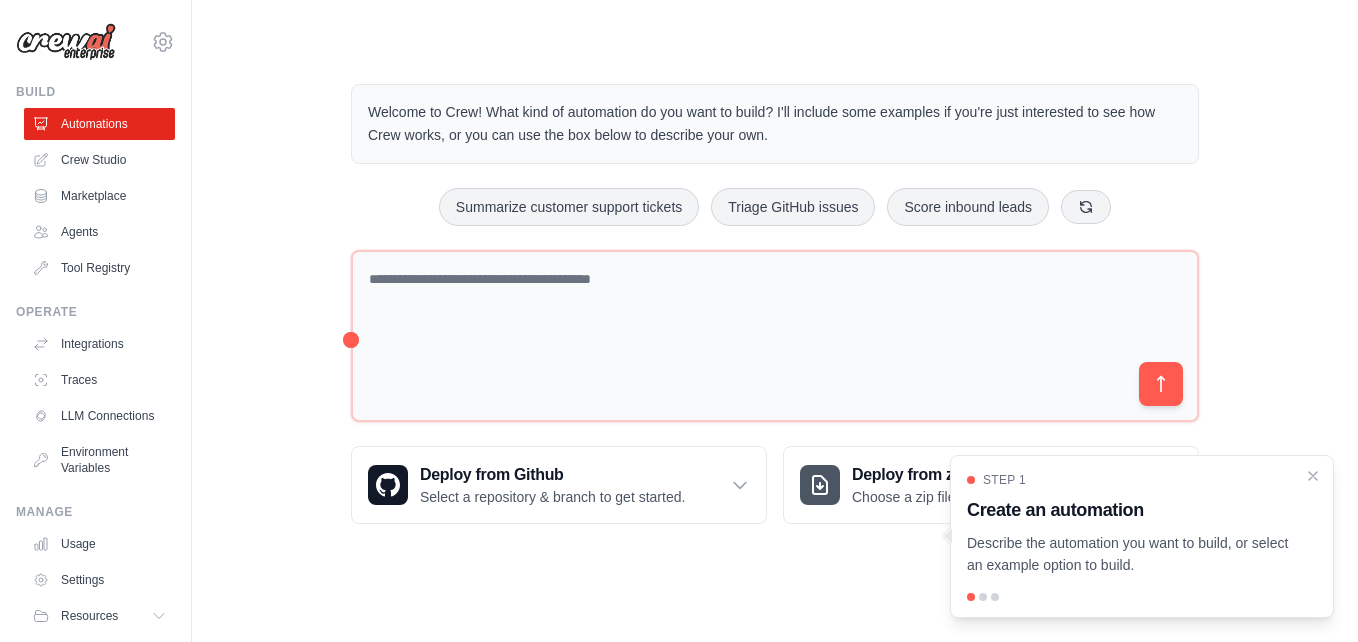 click on "Step 1
Create an automation
Describe the automation you want to build, or select an example option to build." at bounding box center (1142, 537) 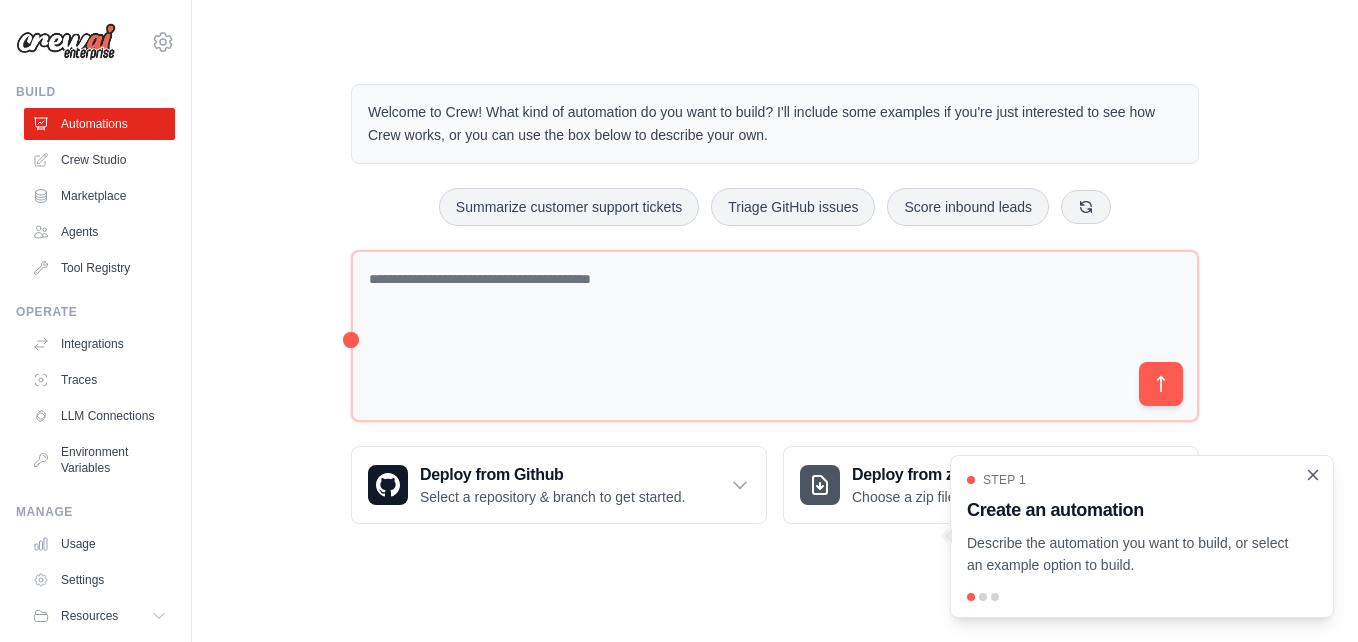 click 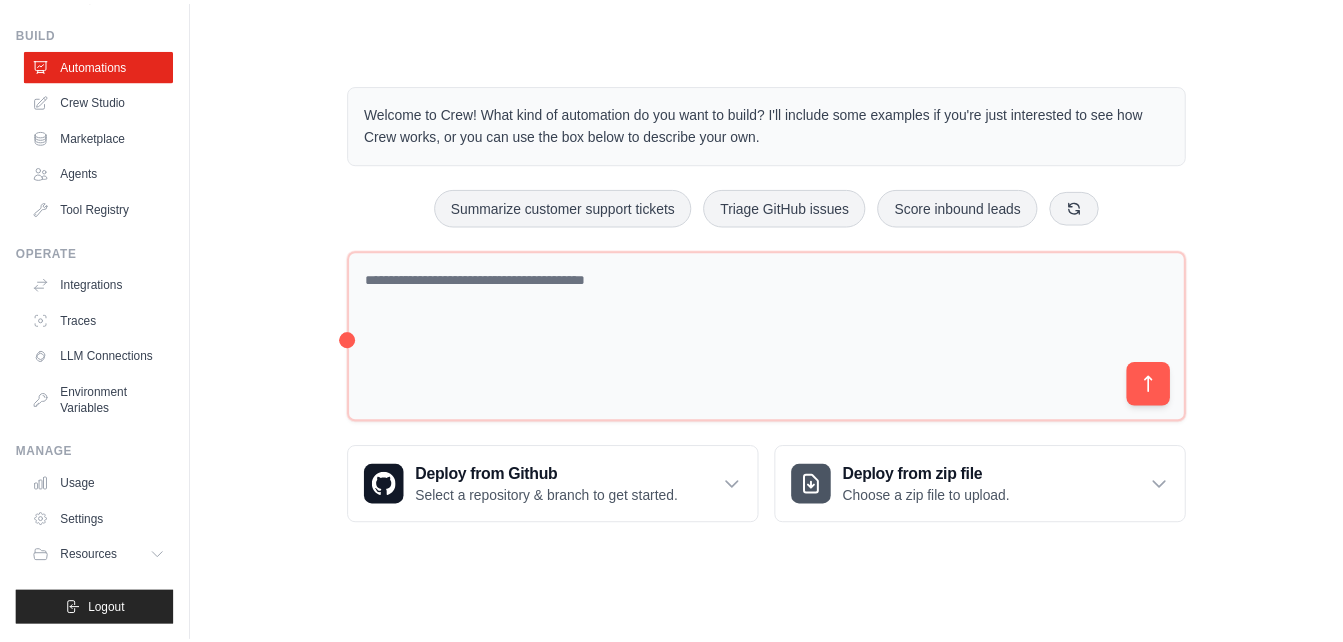 scroll, scrollTop: 0, scrollLeft: 0, axis: both 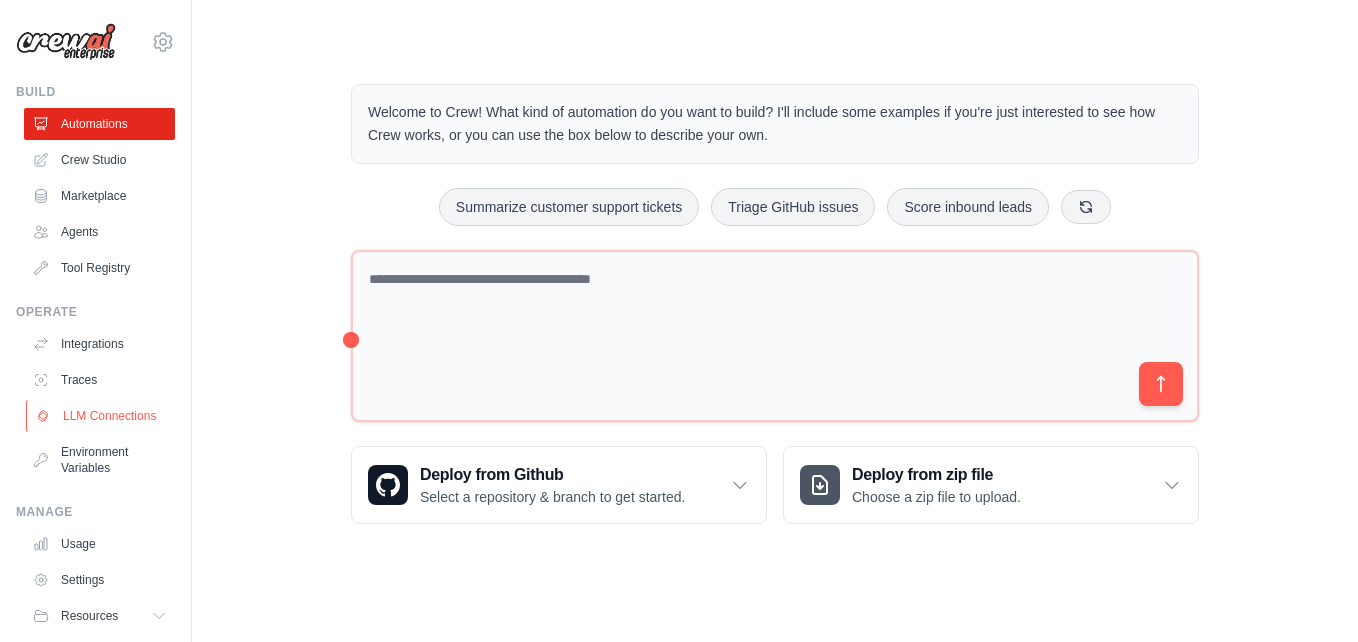 click on "LLM Connections" at bounding box center [101, 416] 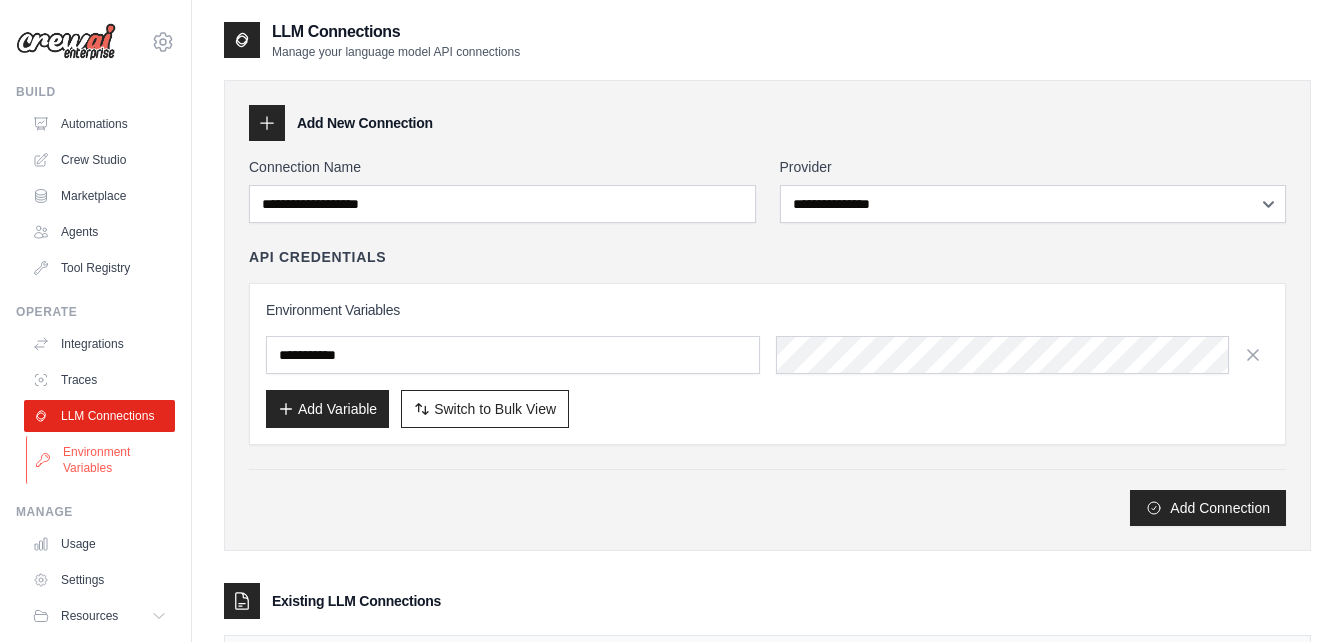 click on "Environment Variables" at bounding box center (101, 460) 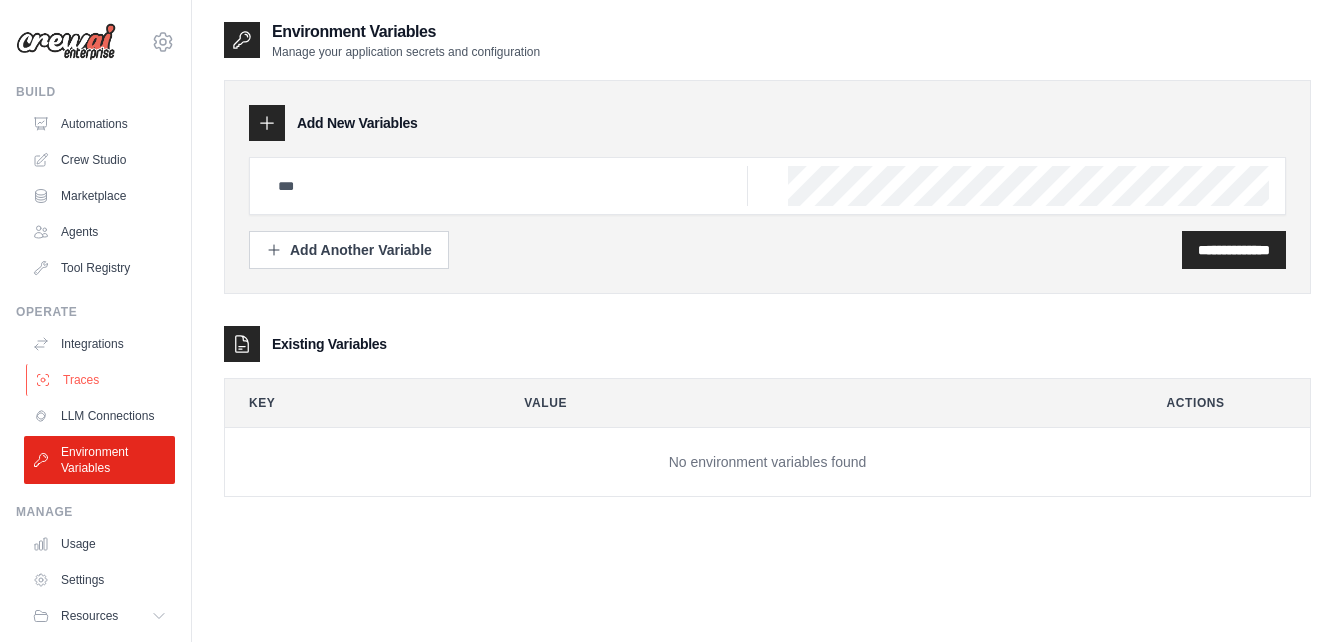 click on "Traces" at bounding box center [101, 380] 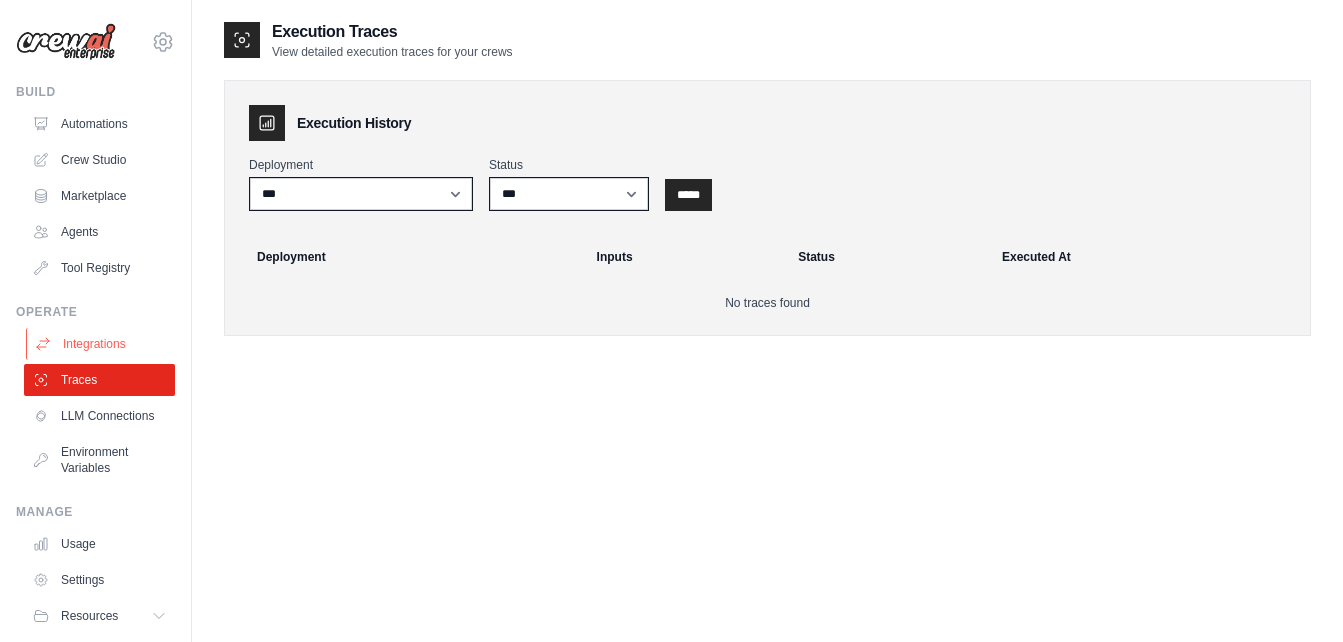 click on "Integrations" at bounding box center (101, 344) 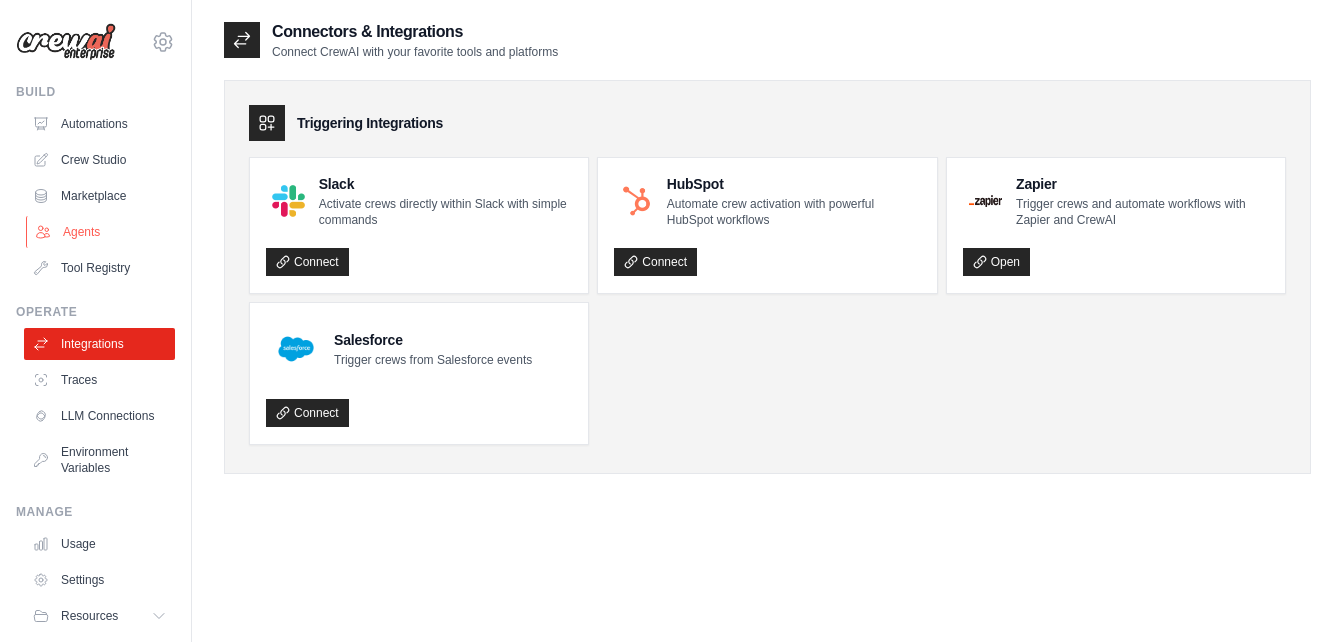 click on "Agents" at bounding box center (101, 232) 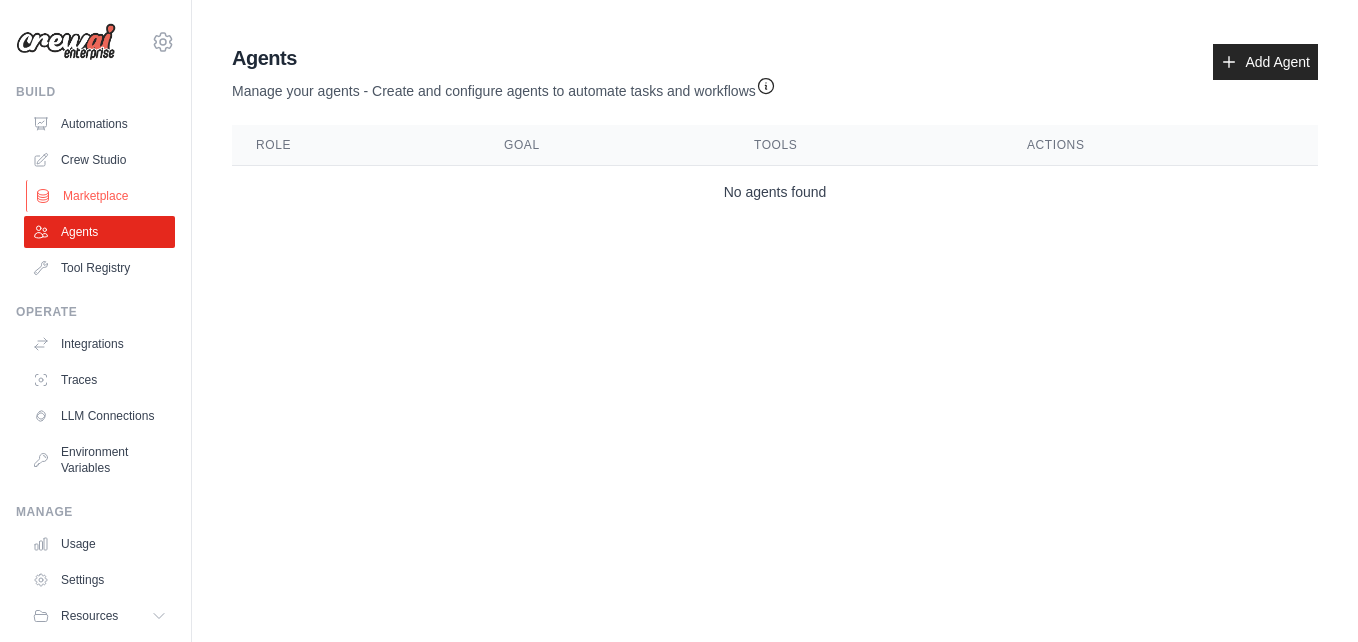 click on "Marketplace" at bounding box center (101, 196) 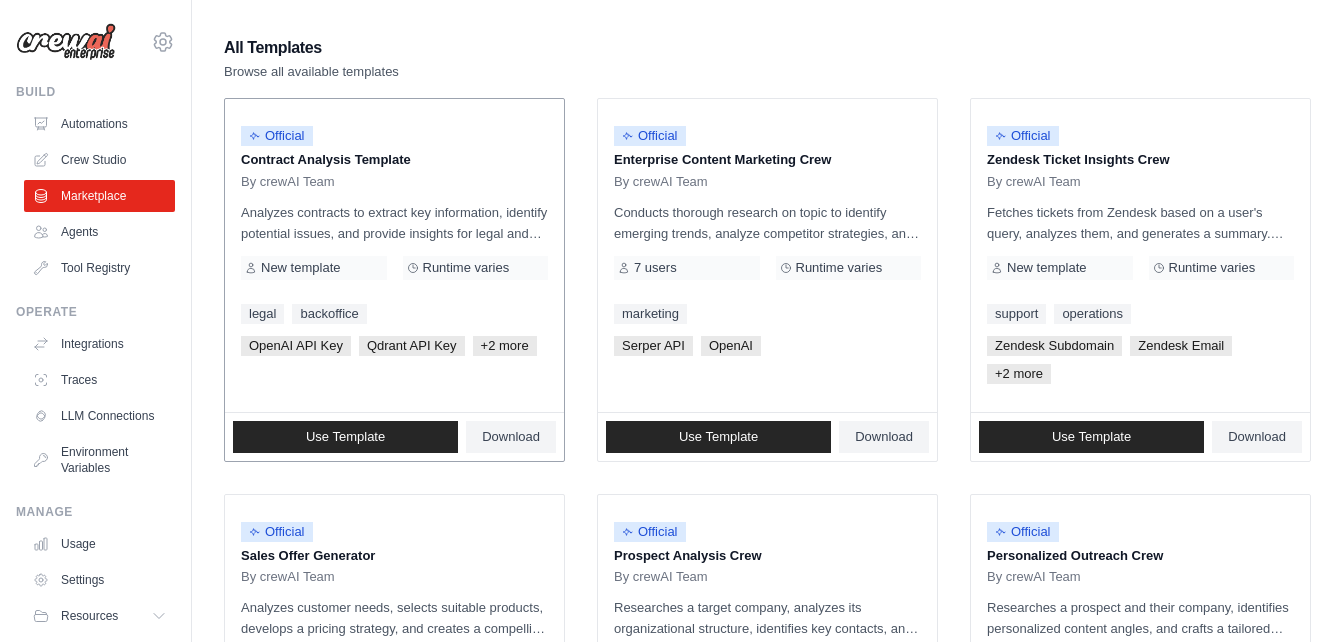 scroll, scrollTop: 200, scrollLeft: 0, axis: vertical 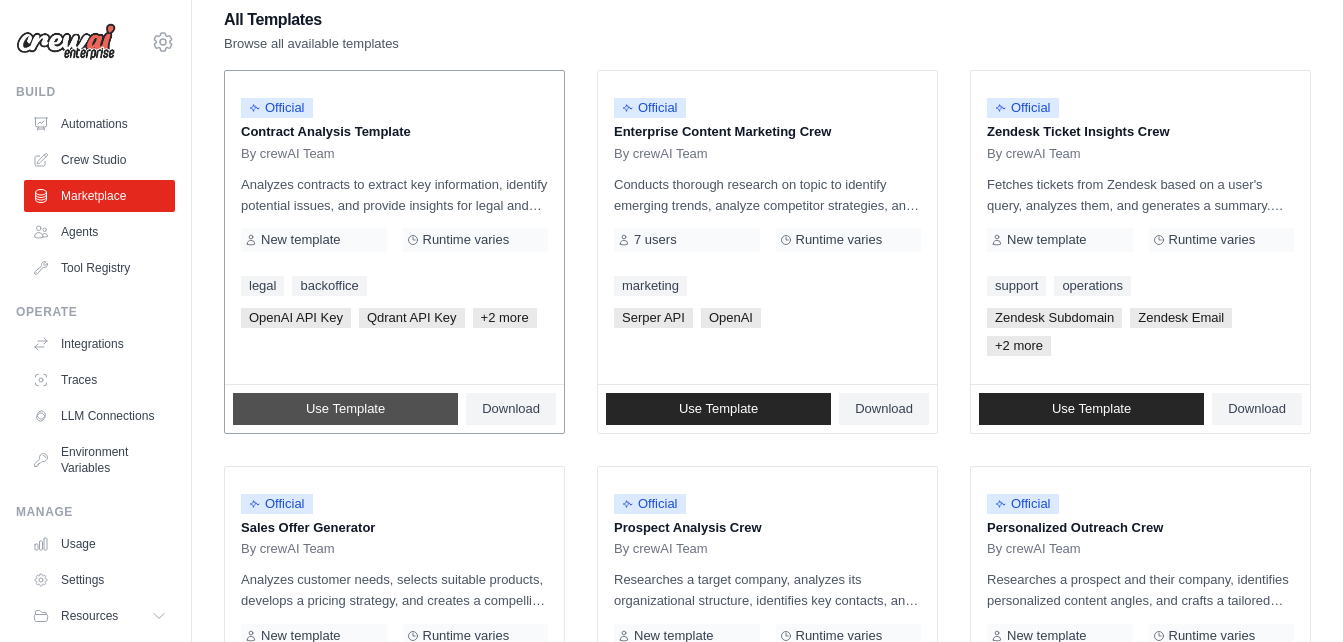 click on "Use Template" at bounding box center [345, 409] 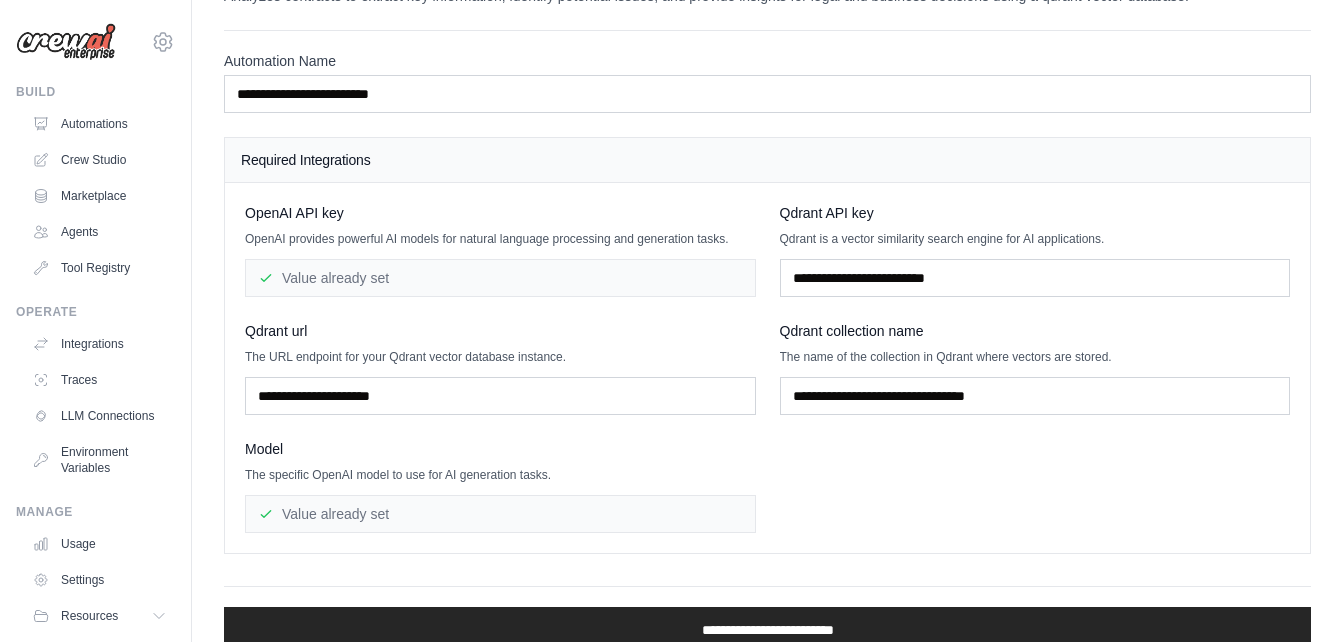 scroll, scrollTop: 89, scrollLeft: 0, axis: vertical 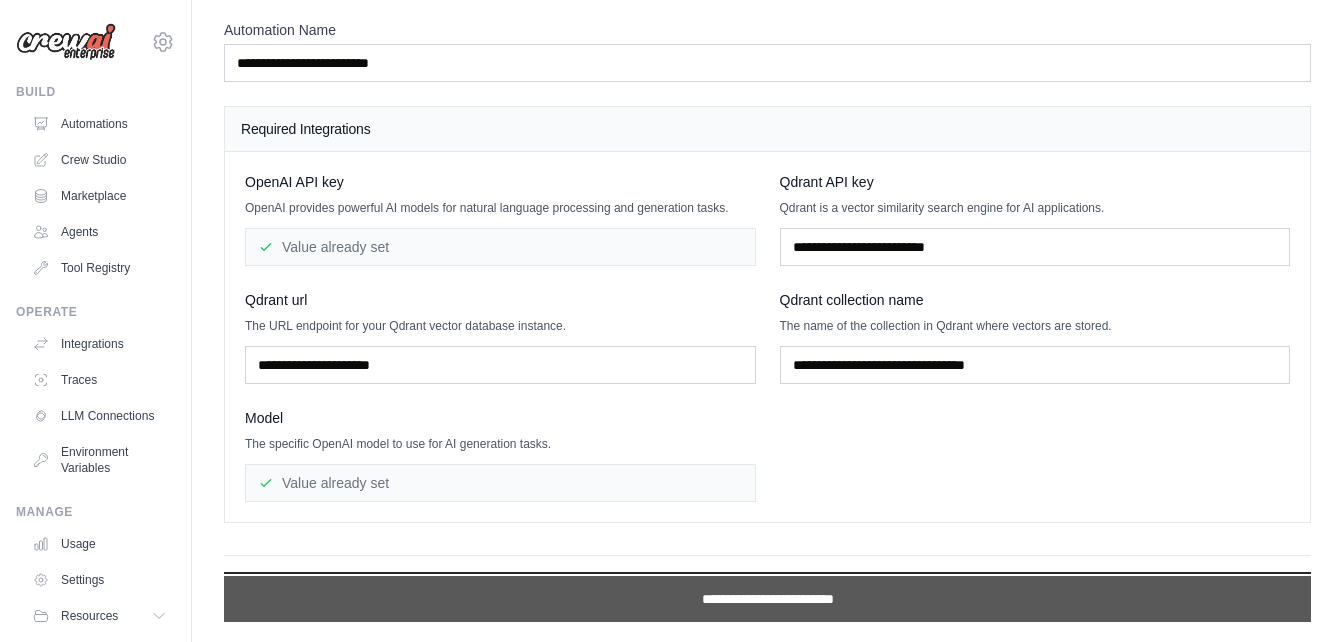 click on "**********" at bounding box center [767, 599] 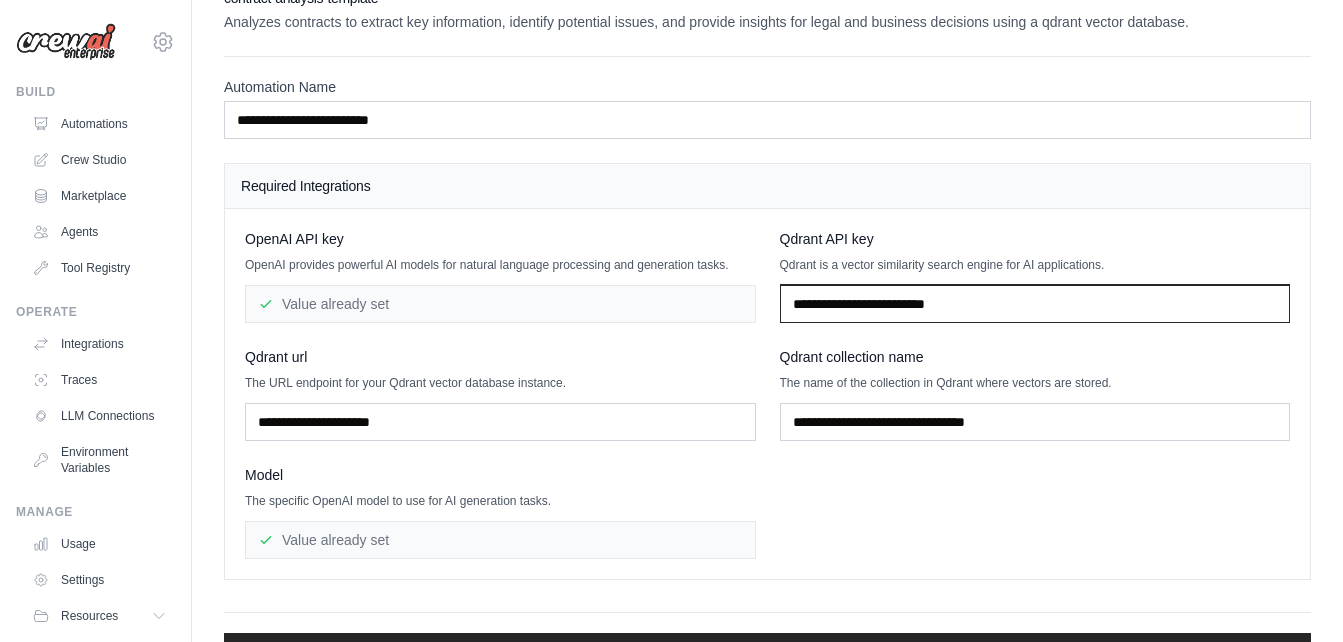scroll, scrollTop: 0, scrollLeft: 0, axis: both 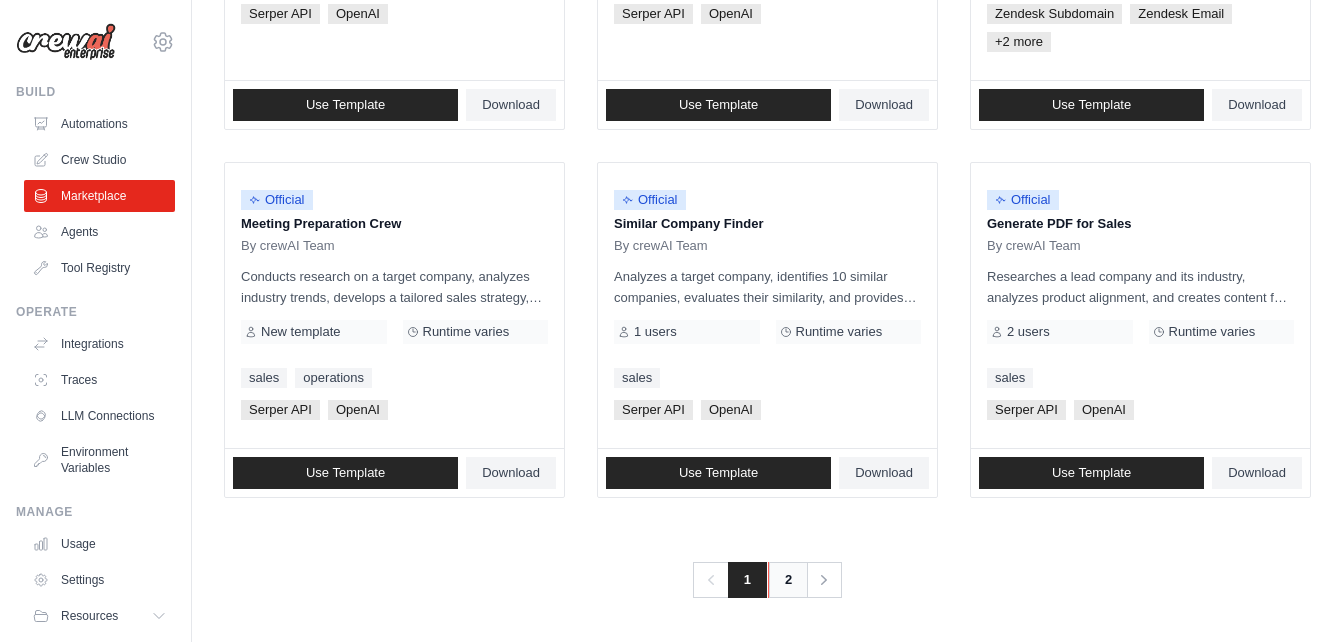 click on "2" at bounding box center (788, 580) 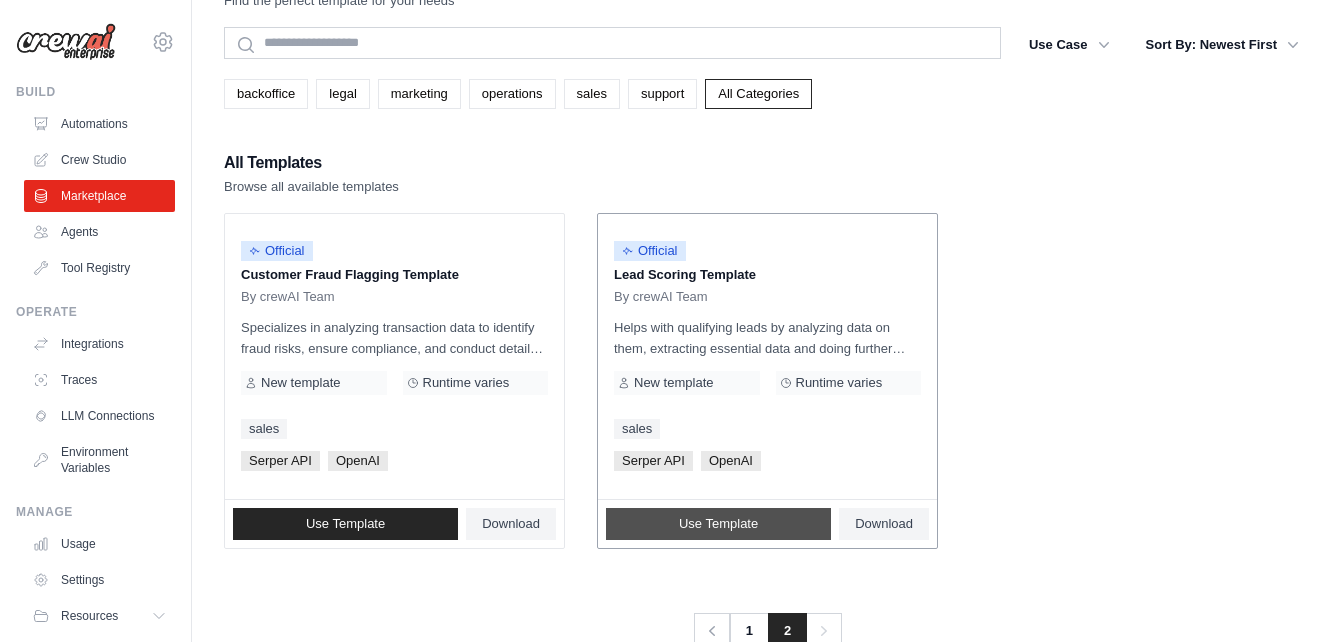 scroll, scrollTop: 108, scrollLeft: 0, axis: vertical 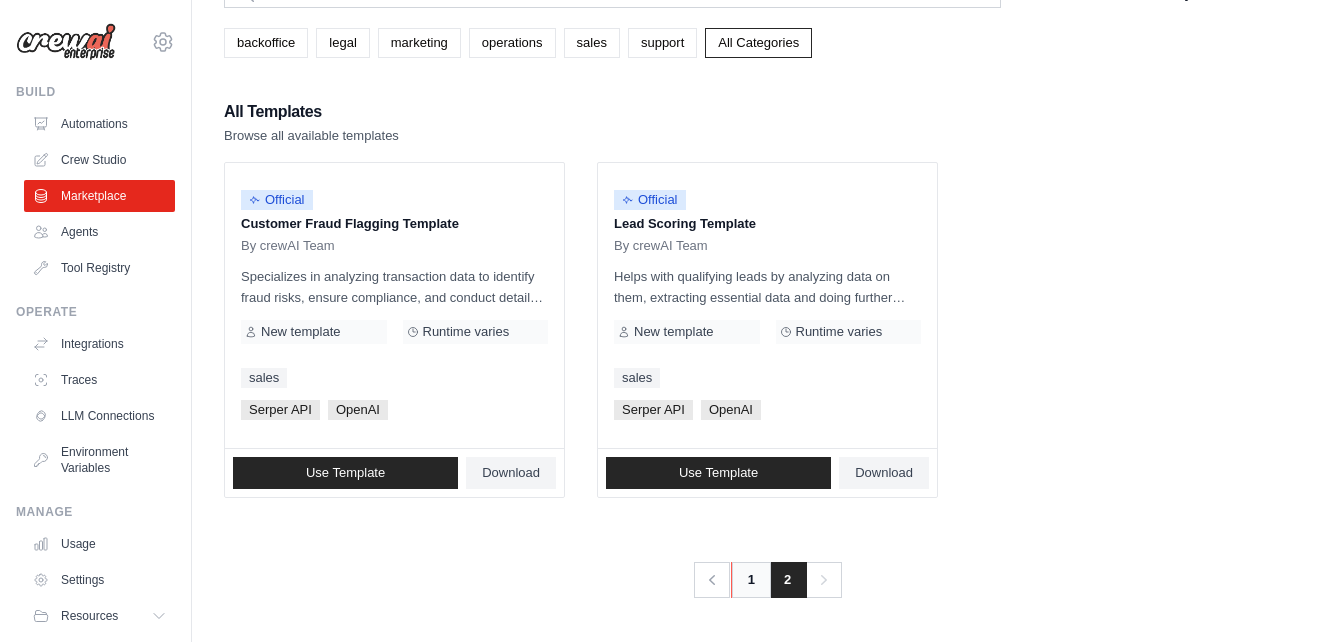 click on "1" at bounding box center [751, 580] 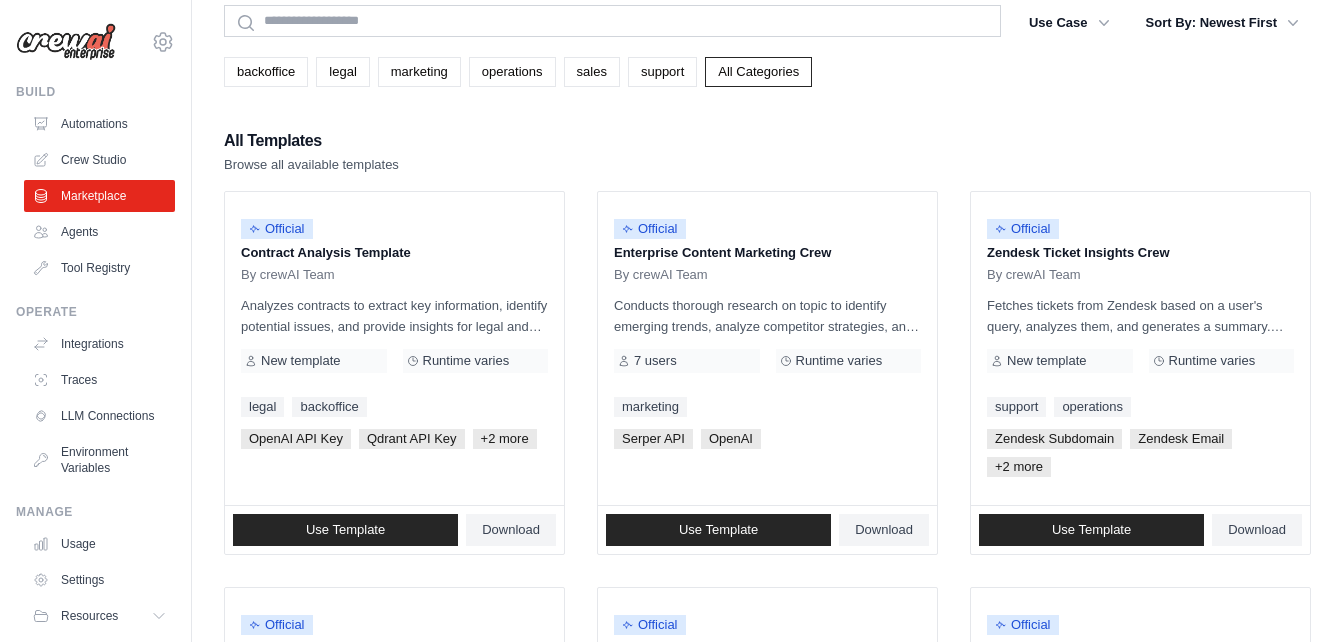 scroll, scrollTop: 0, scrollLeft: 0, axis: both 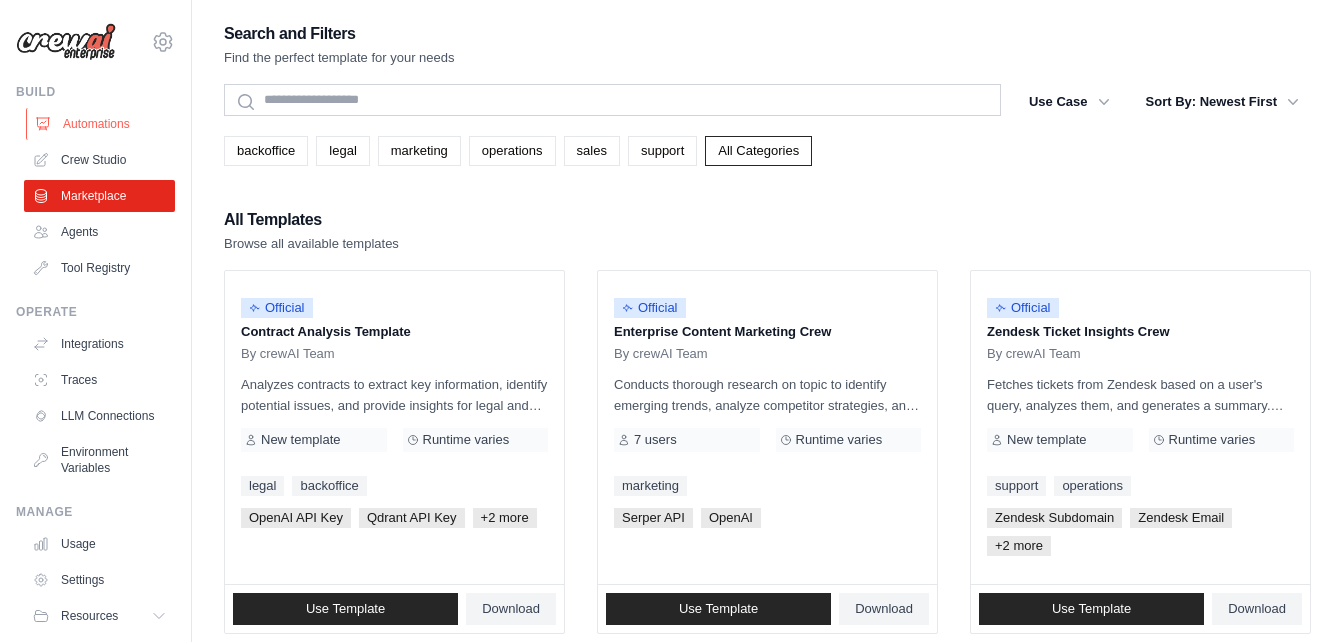 click on "Automations" at bounding box center [101, 124] 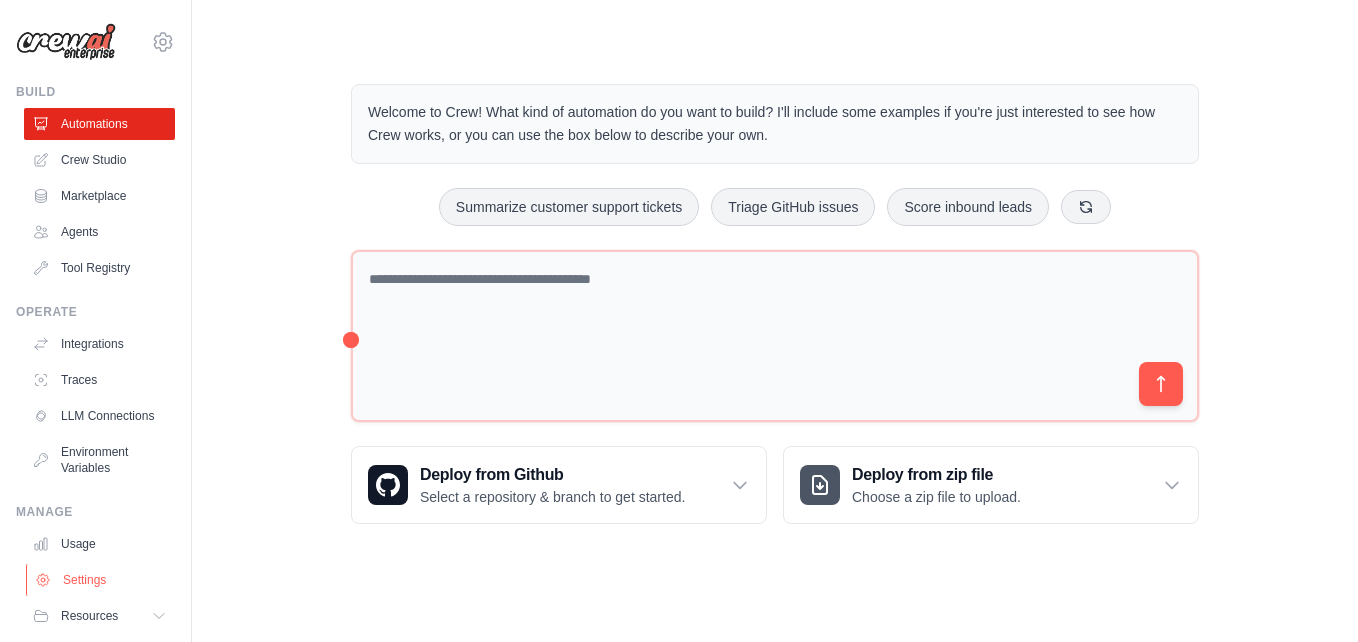 click on "Settings" at bounding box center (101, 580) 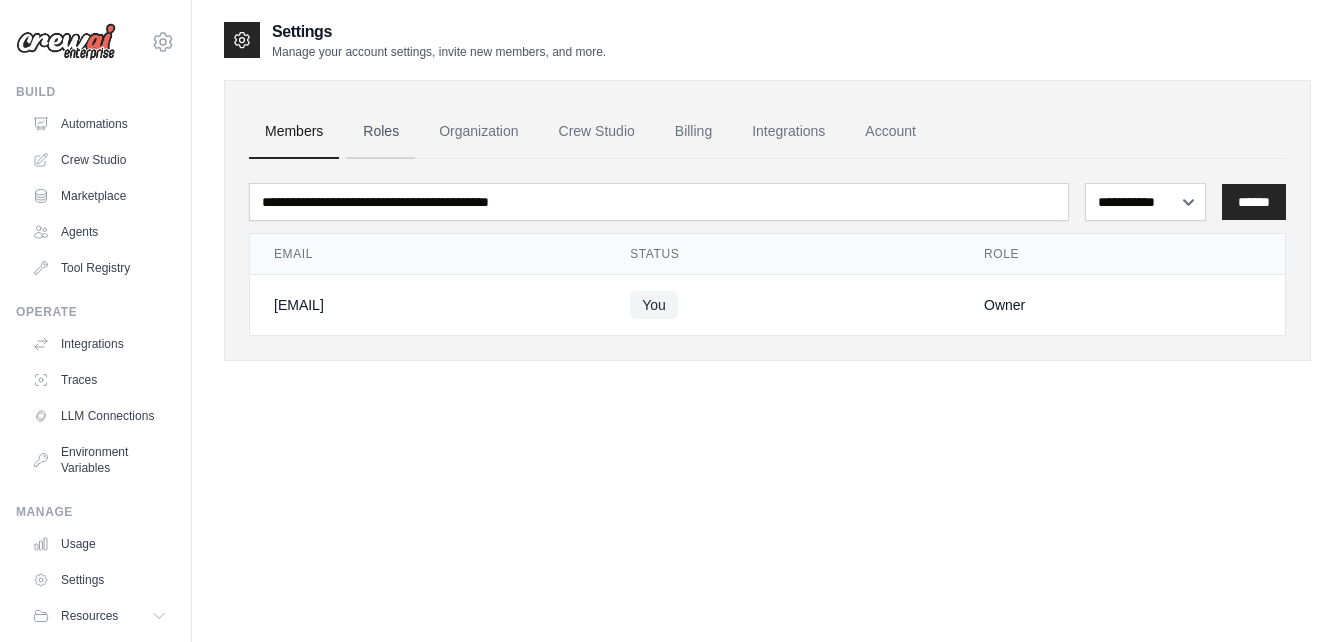 click on "Roles" at bounding box center [381, 132] 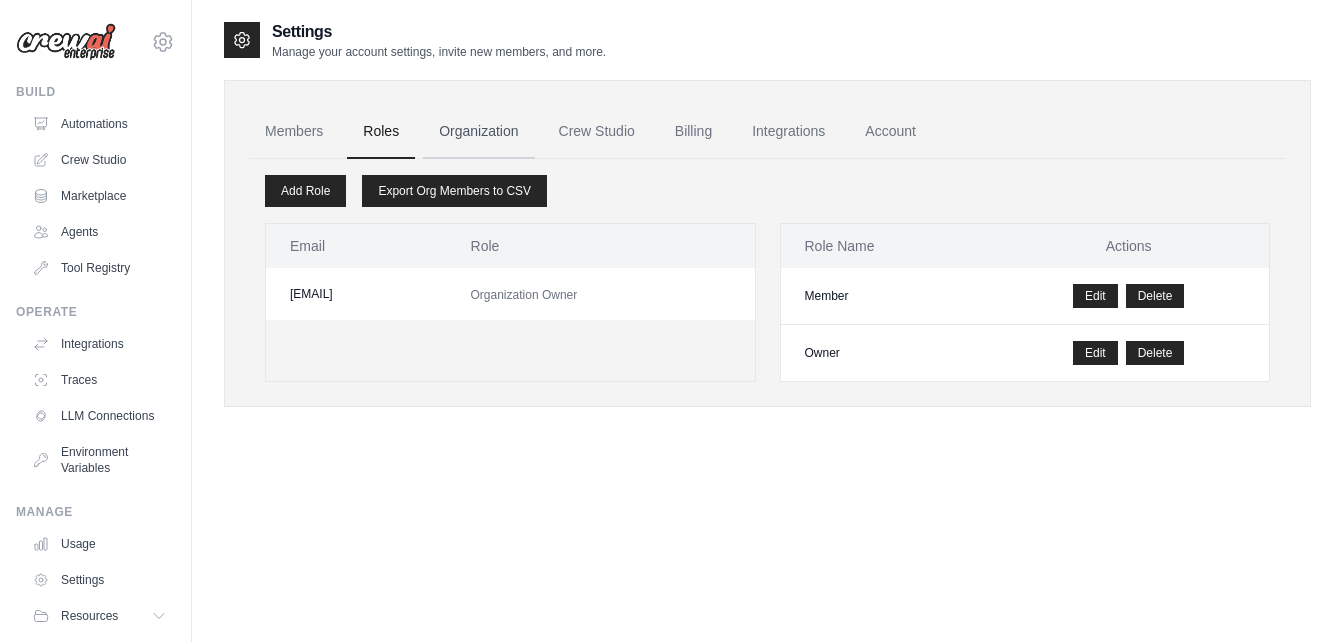 click on "Organization" at bounding box center [478, 132] 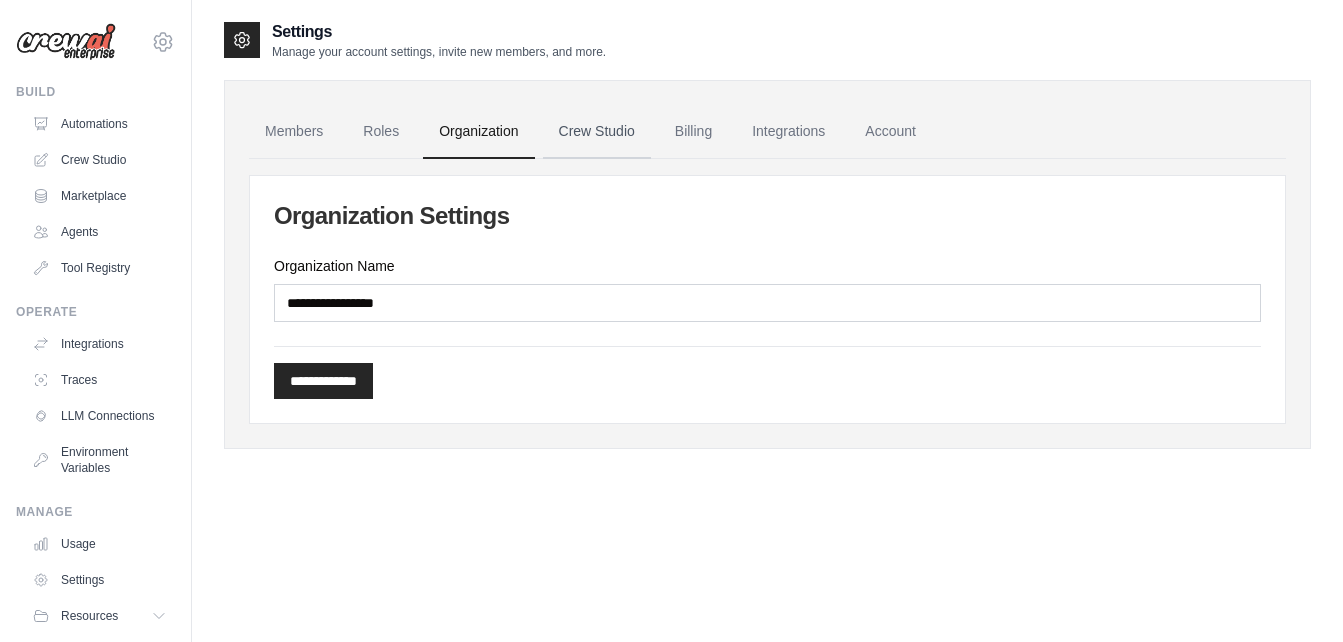 click on "Crew Studio" at bounding box center (597, 132) 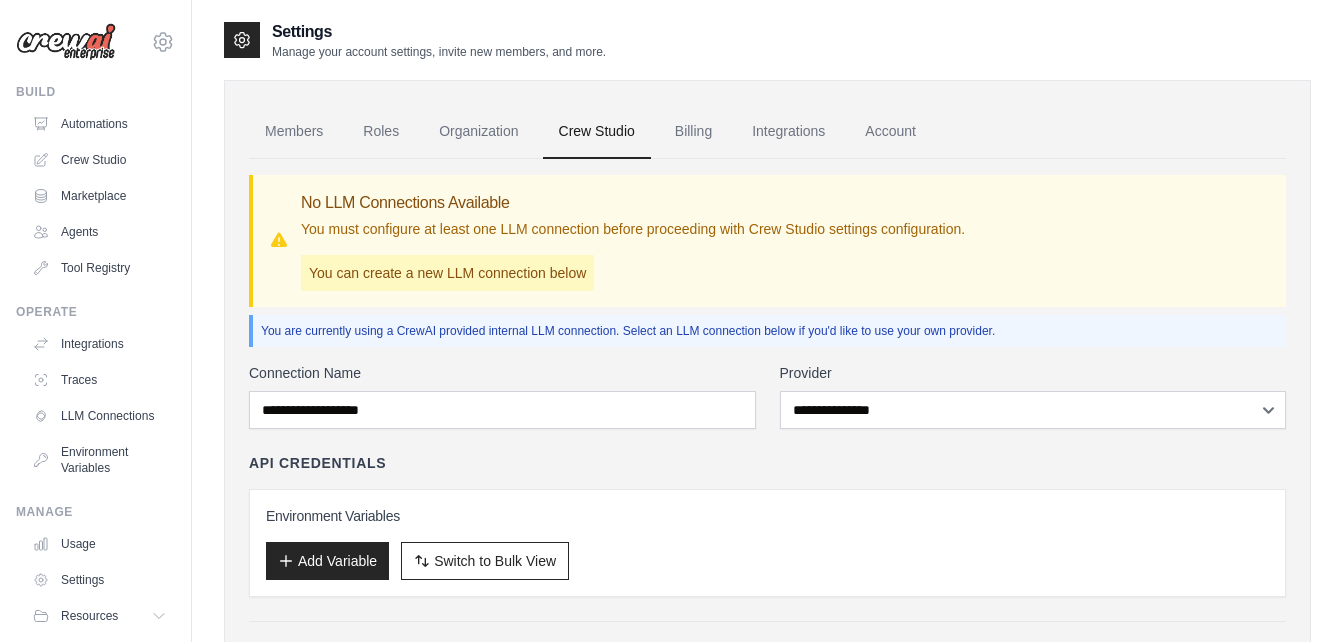 scroll, scrollTop: 0, scrollLeft: 0, axis: both 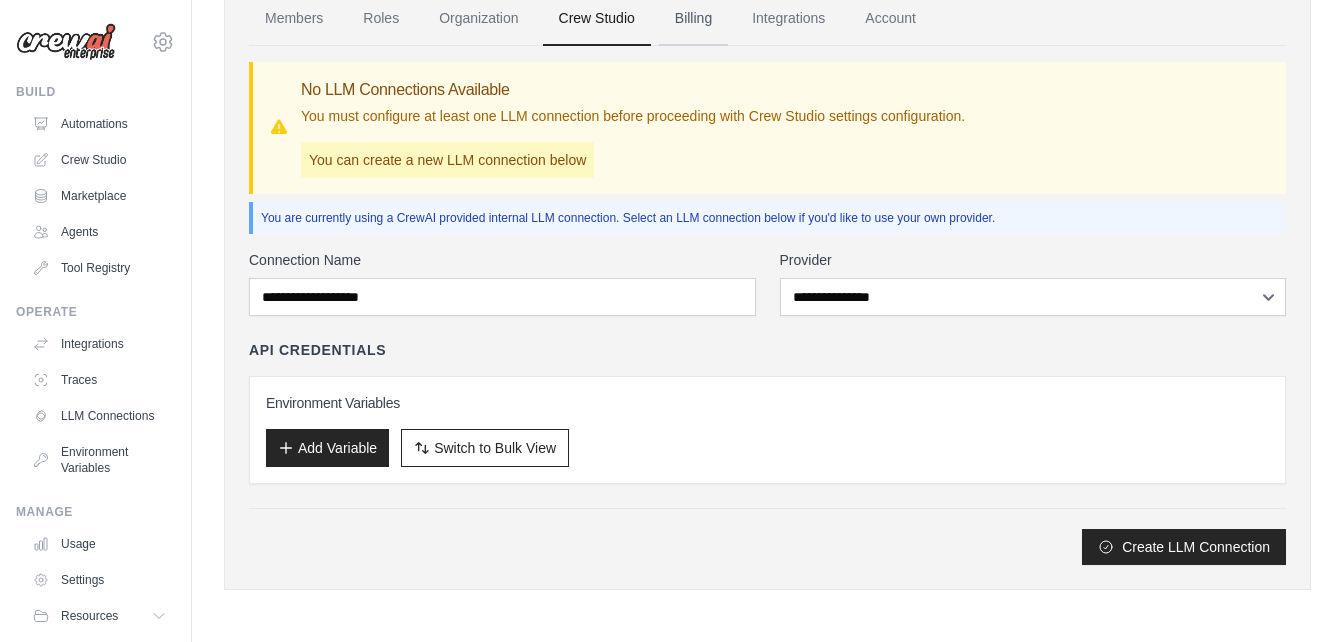 click on "Billing" at bounding box center [693, 19] 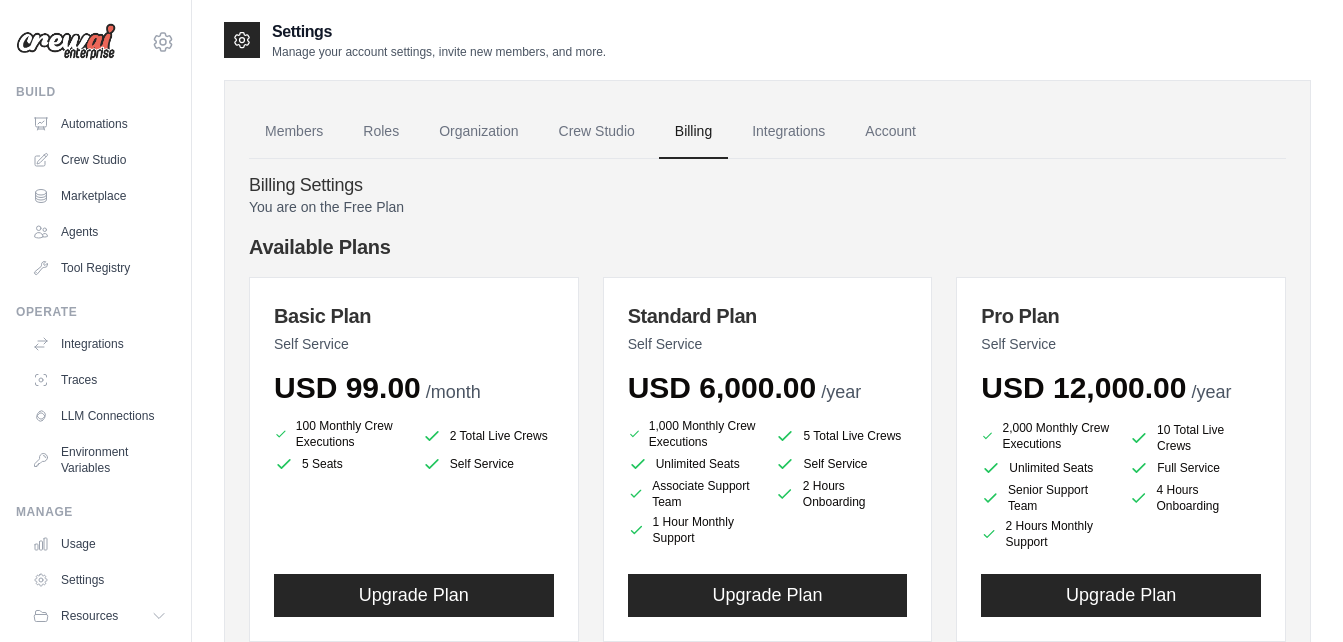 scroll, scrollTop: 0, scrollLeft: 0, axis: both 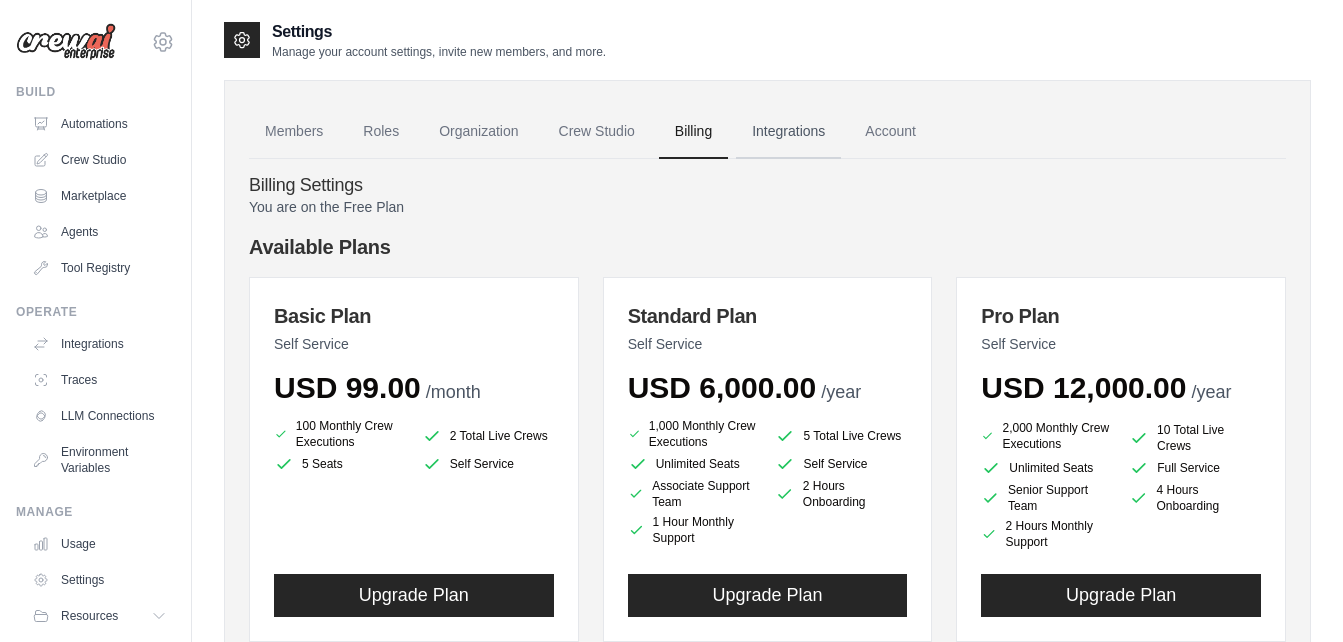 click on "Integrations" at bounding box center (788, 132) 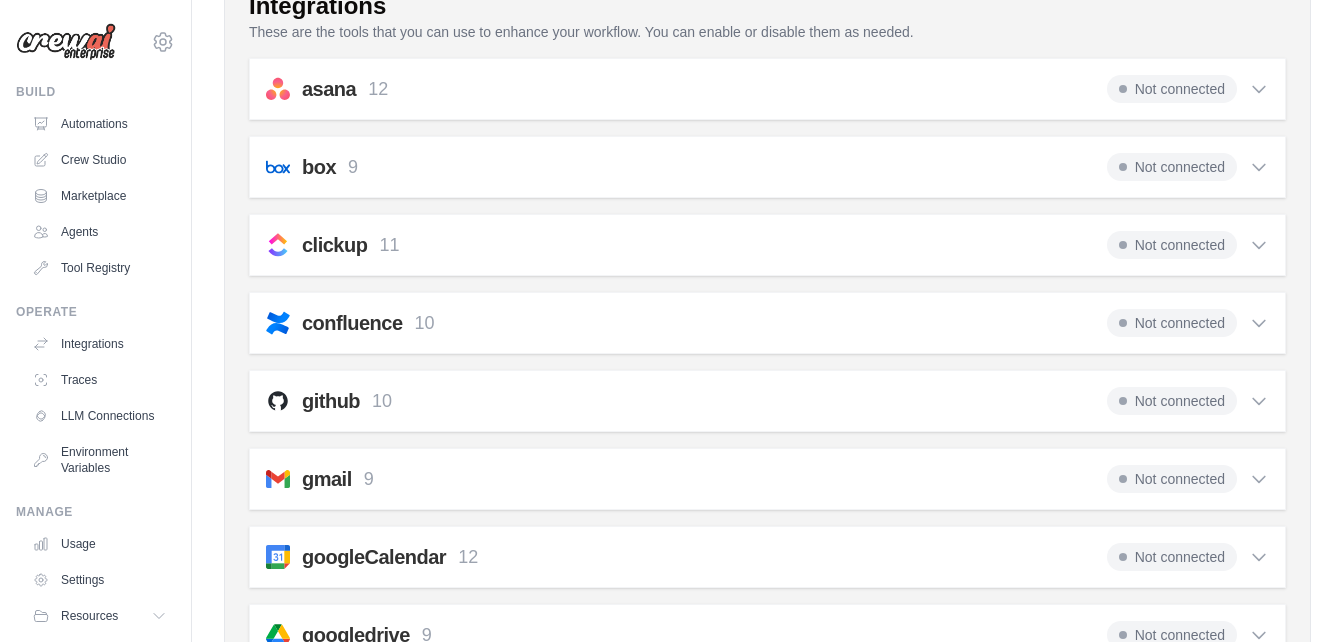 scroll, scrollTop: 335, scrollLeft: 0, axis: vertical 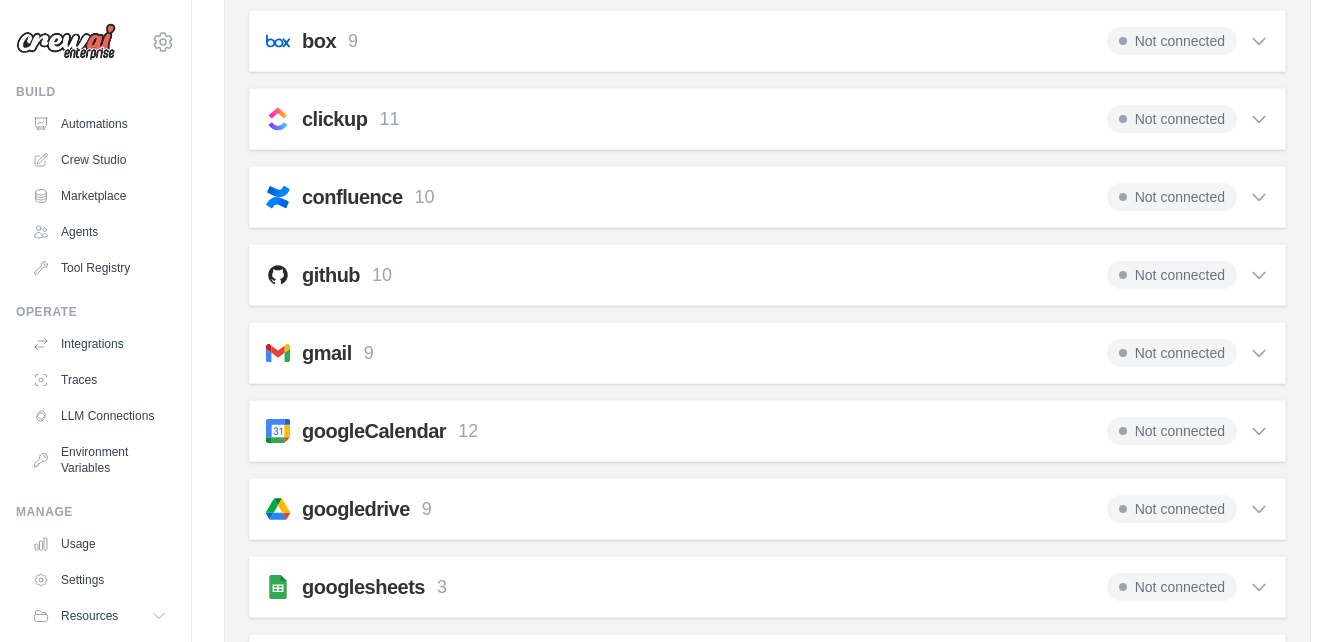 click on "gmail
9
Not connected" at bounding box center [767, 353] 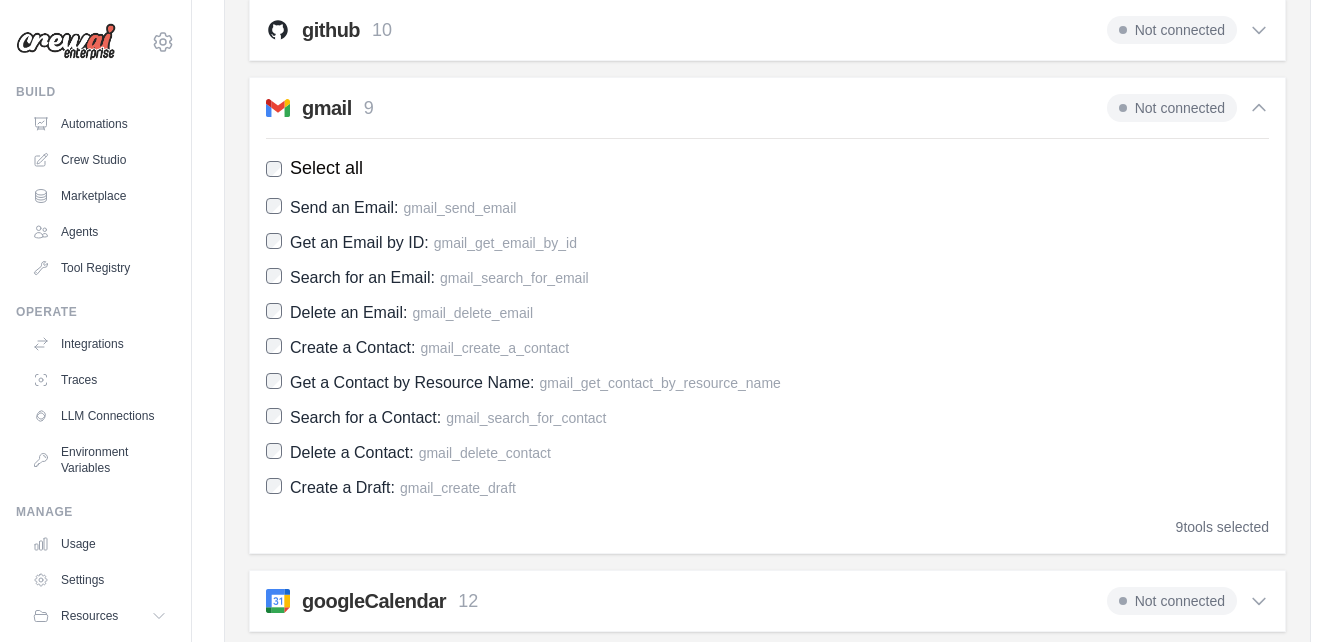 scroll, scrollTop: 635, scrollLeft: 0, axis: vertical 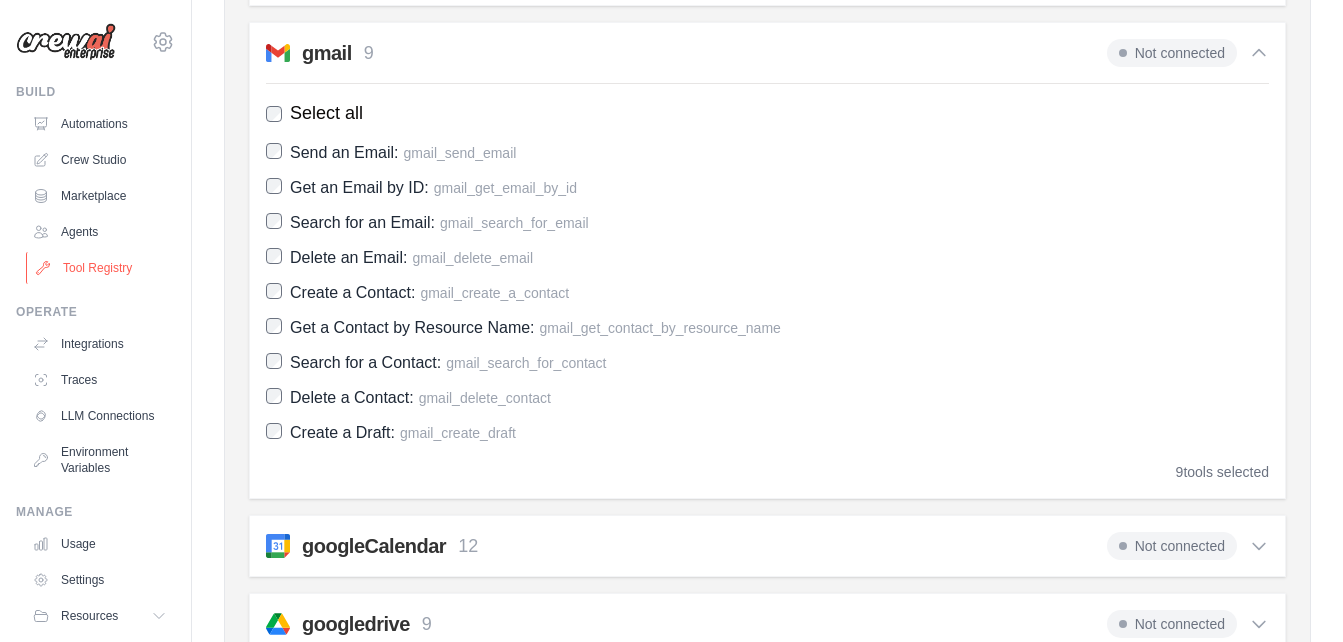 click on "Tool Registry" at bounding box center [101, 268] 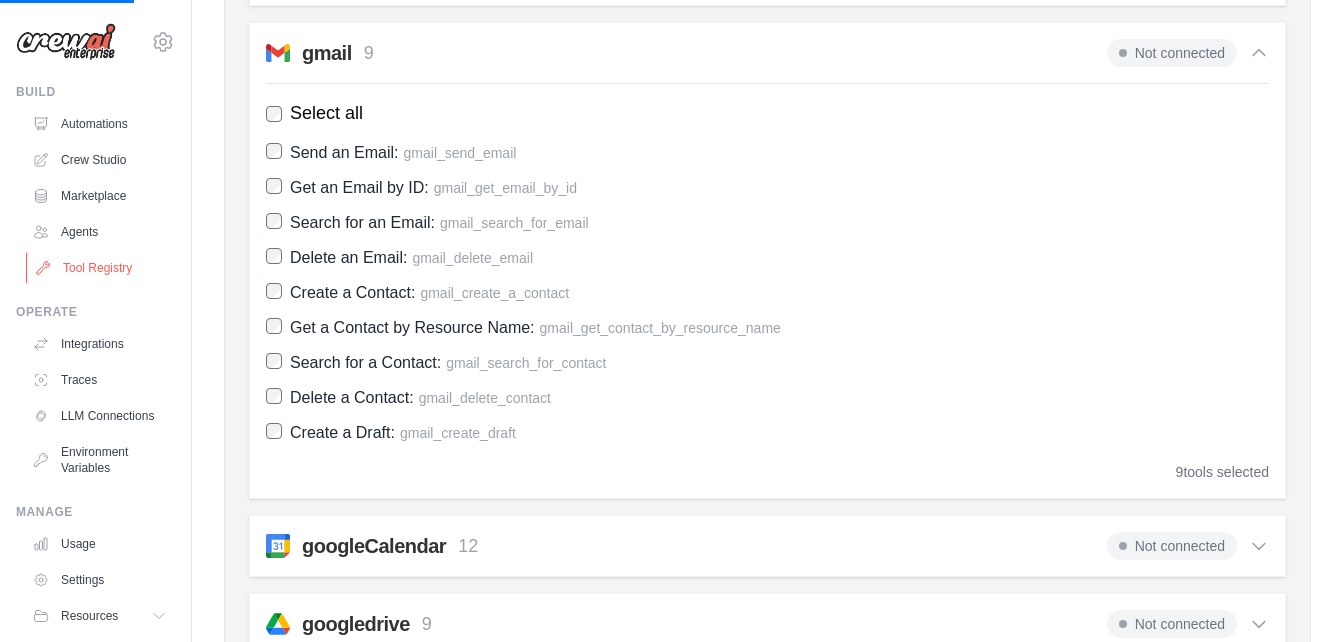 scroll, scrollTop: 0, scrollLeft: 0, axis: both 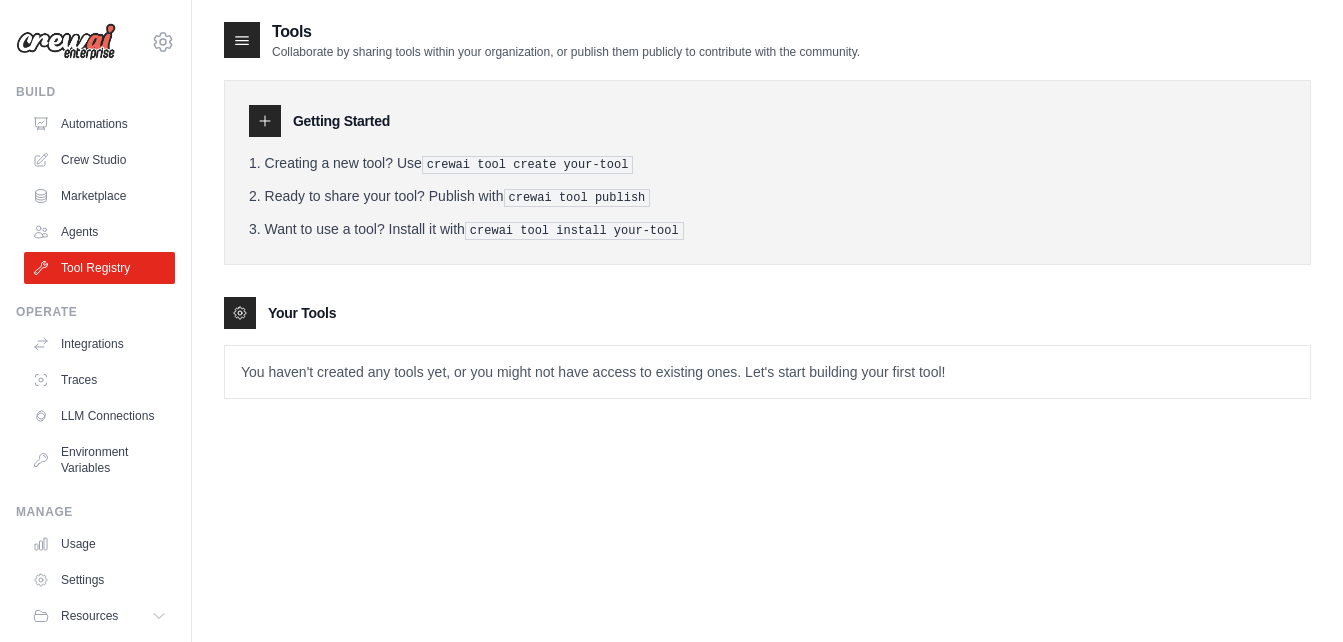 click on "You haven't created any tools yet, or you might not have access to
existing ones. Let's start building your first tool!" at bounding box center [767, 372] 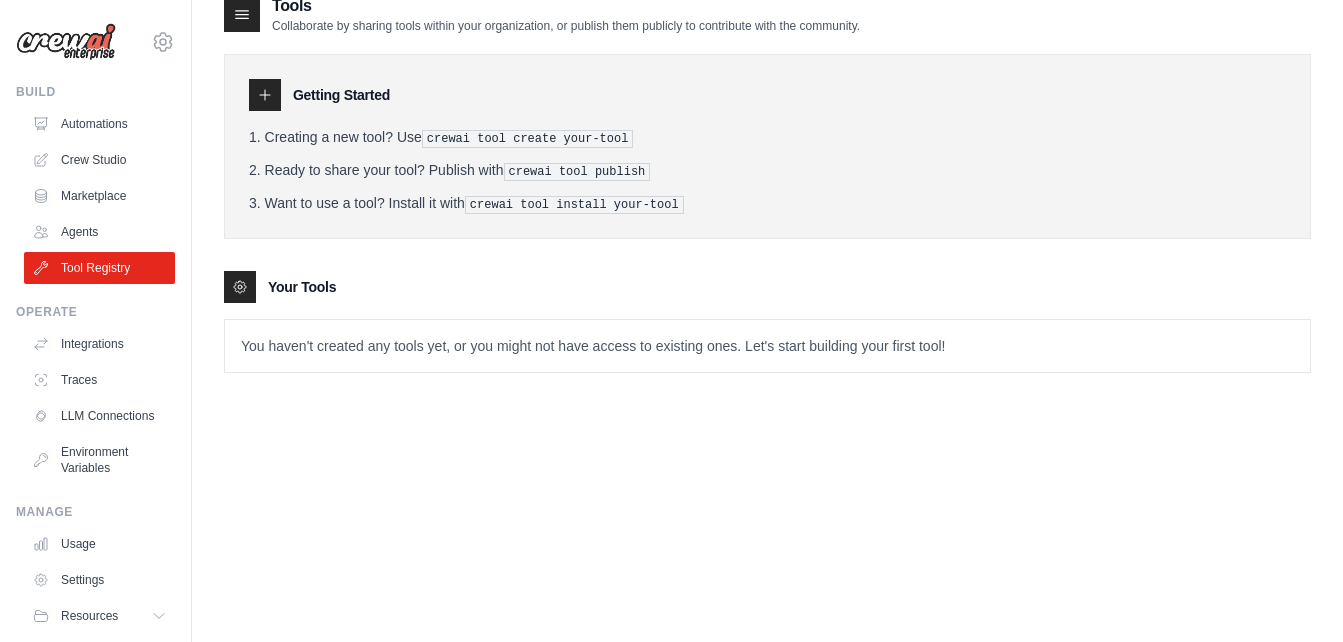 scroll, scrollTop: 40, scrollLeft: 0, axis: vertical 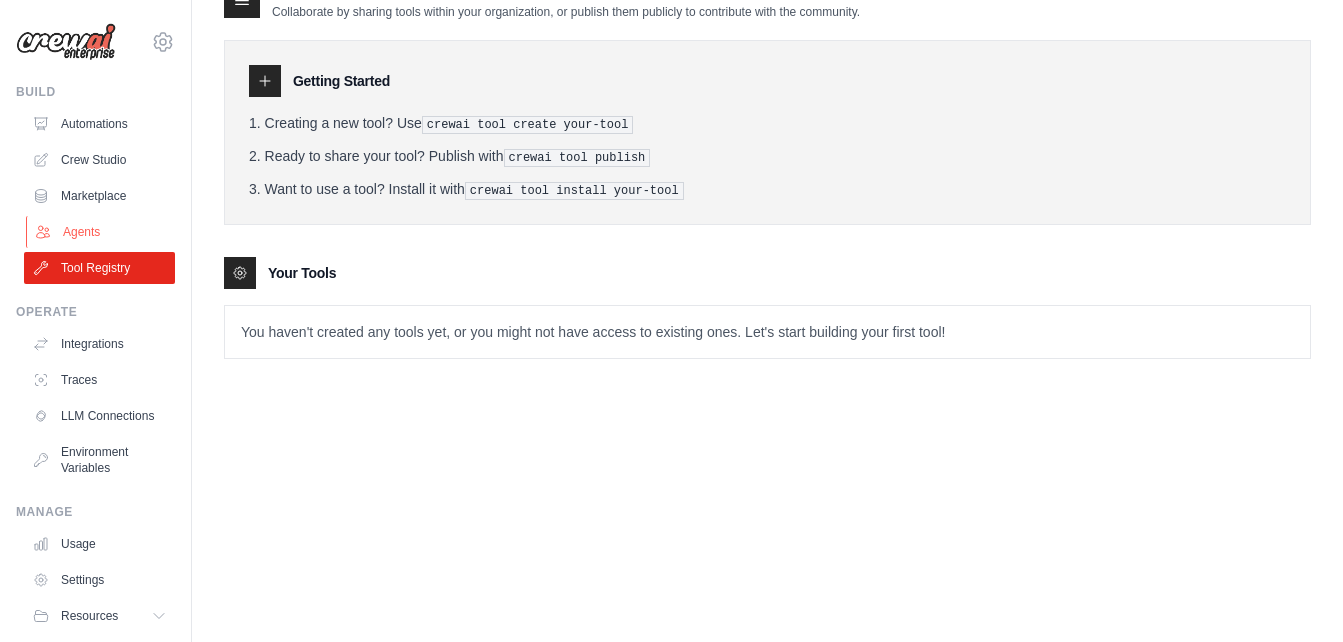 click on "Agents" at bounding box center [101, 232] 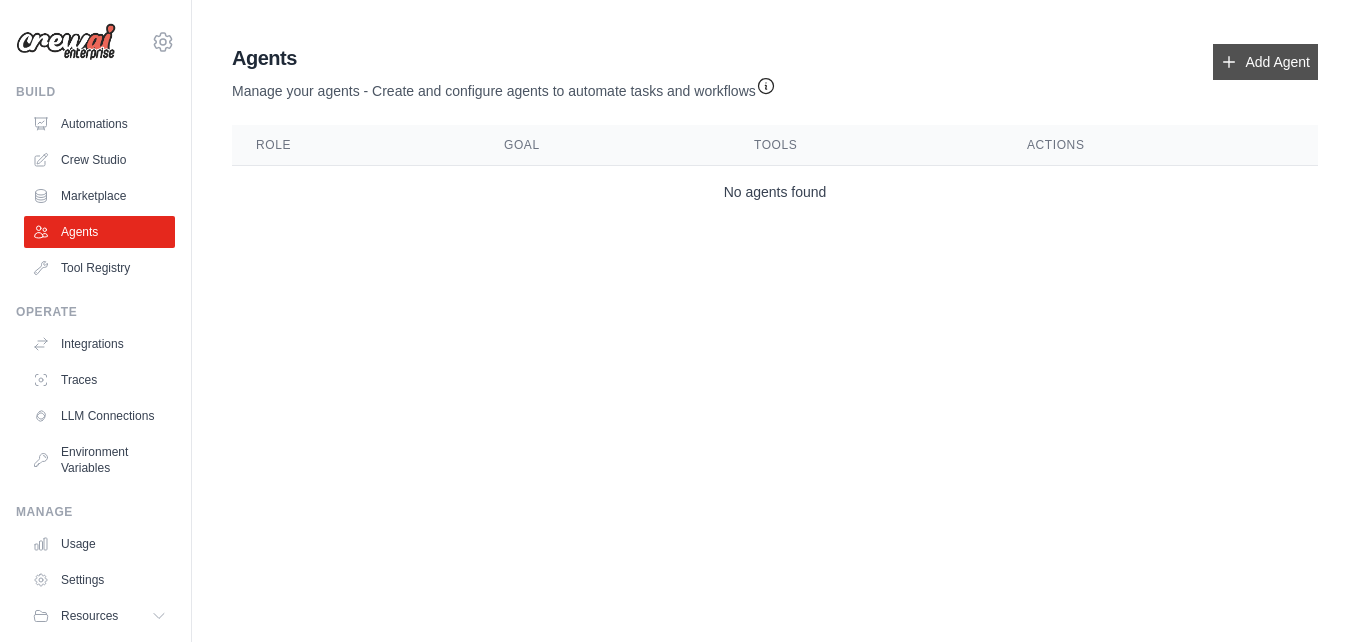click on "Add Agent" at bounding box center (1265, 62) 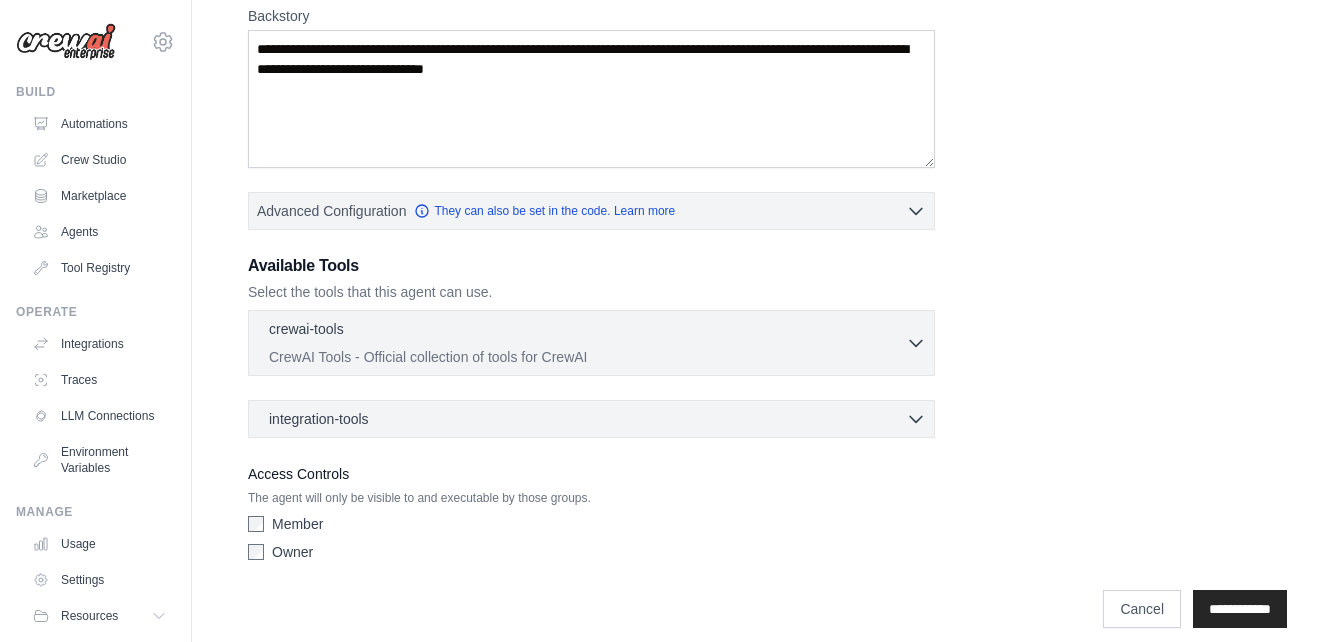 scroll, scrollTop: 341, scrollLeft: 0, axis: vertical 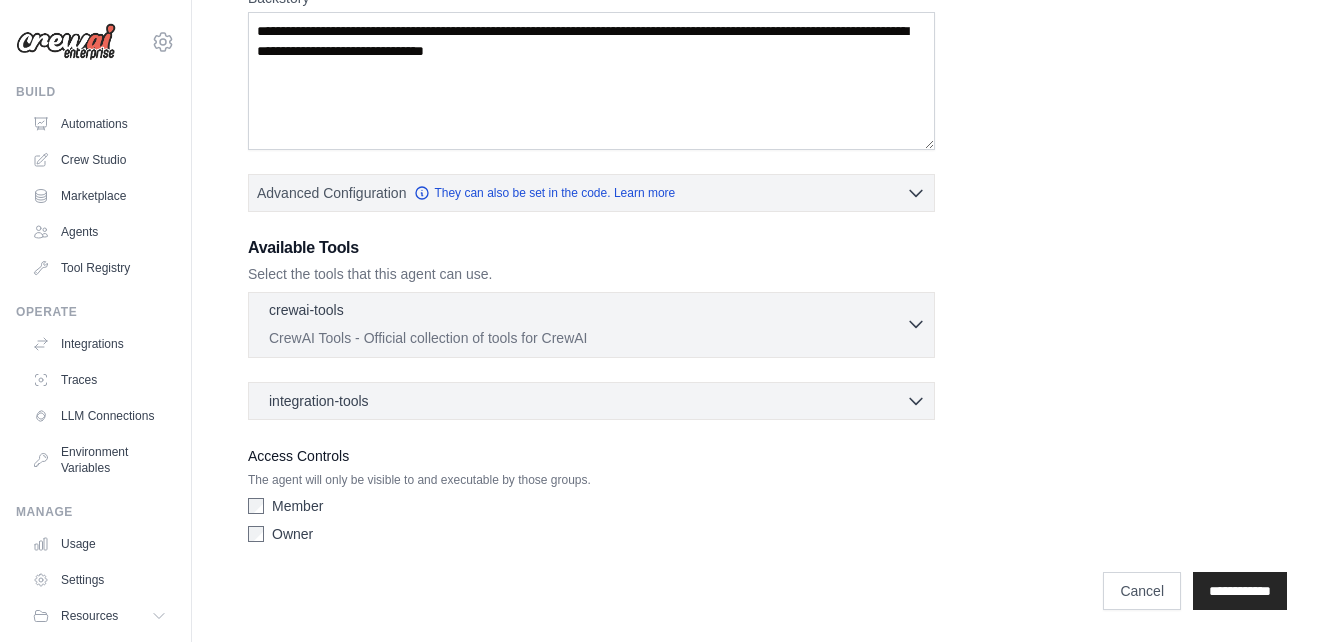 click on "CrewAI Tools - Official collection of tools for CrewAI" at bounding box center [587, 338] 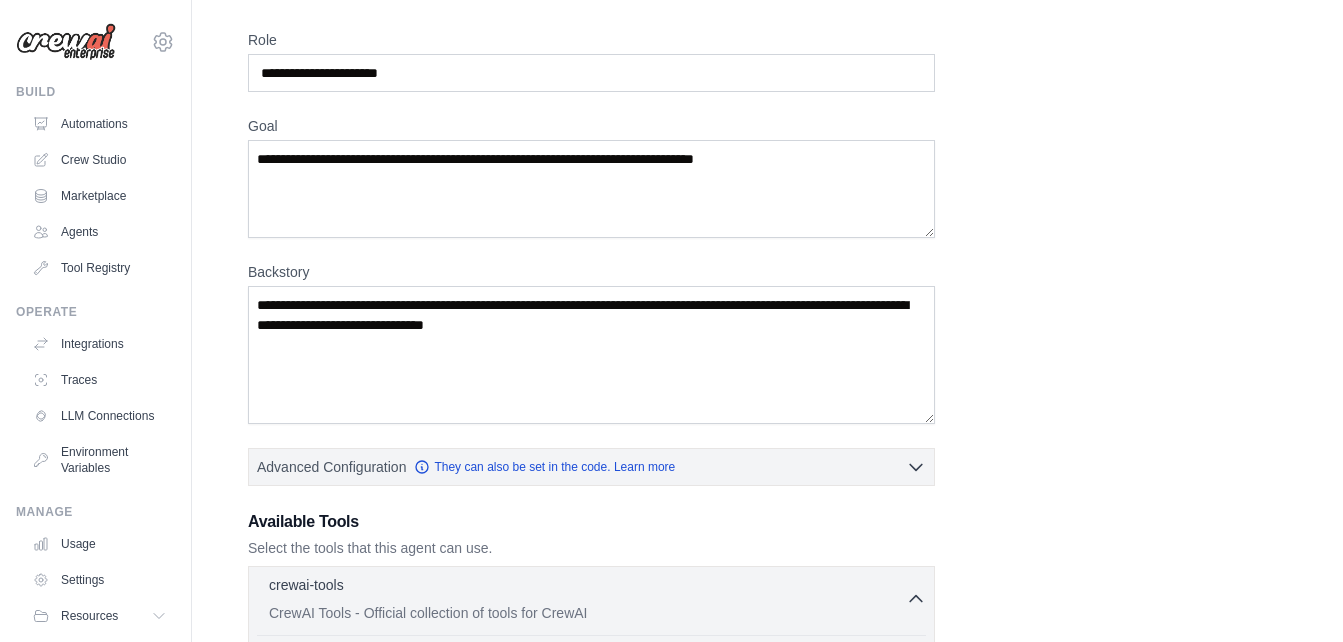 scroll, scrollTop: 0, scrollLeft: 0, axis: both 